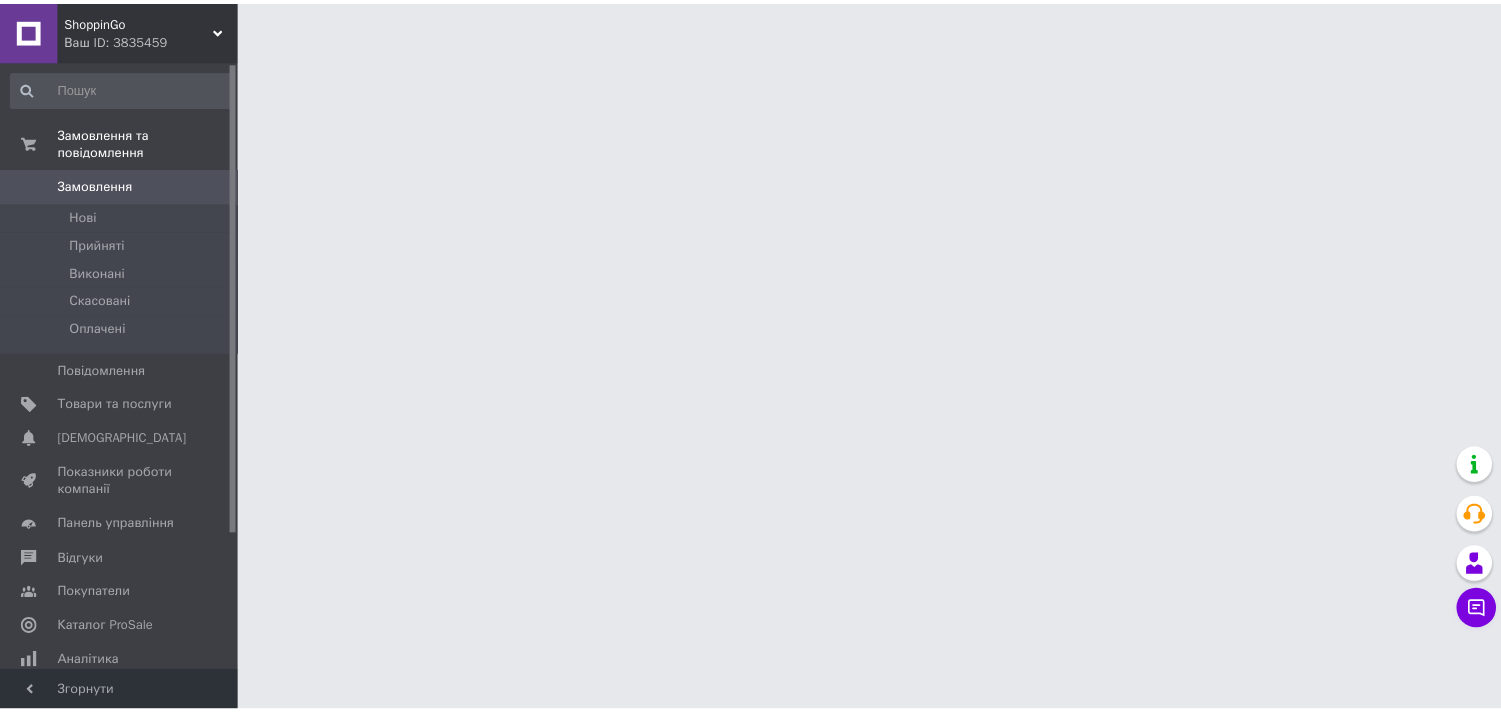 scroll, scrollTop: 0, scrollLeft: 0, axis: both 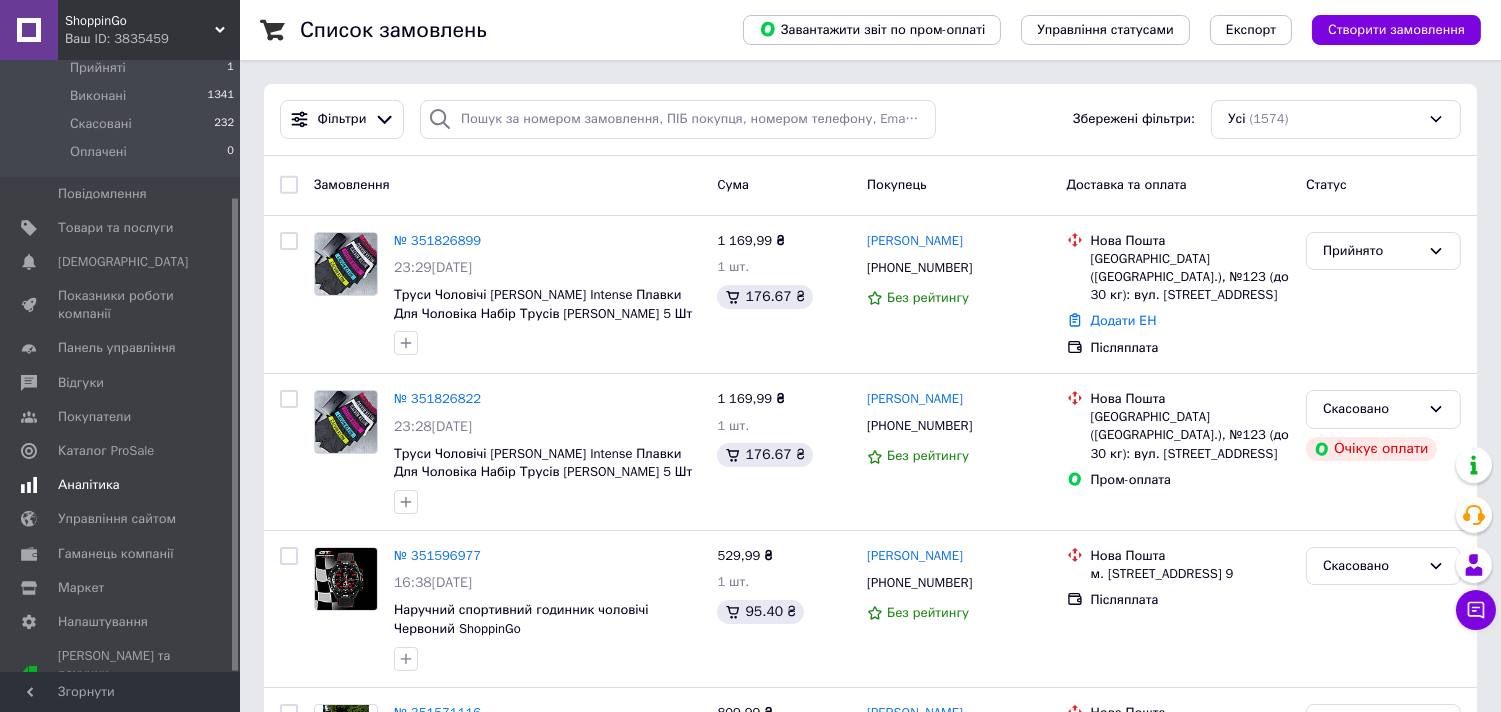 click on "Аналітика" at bounding box center [89, 485] 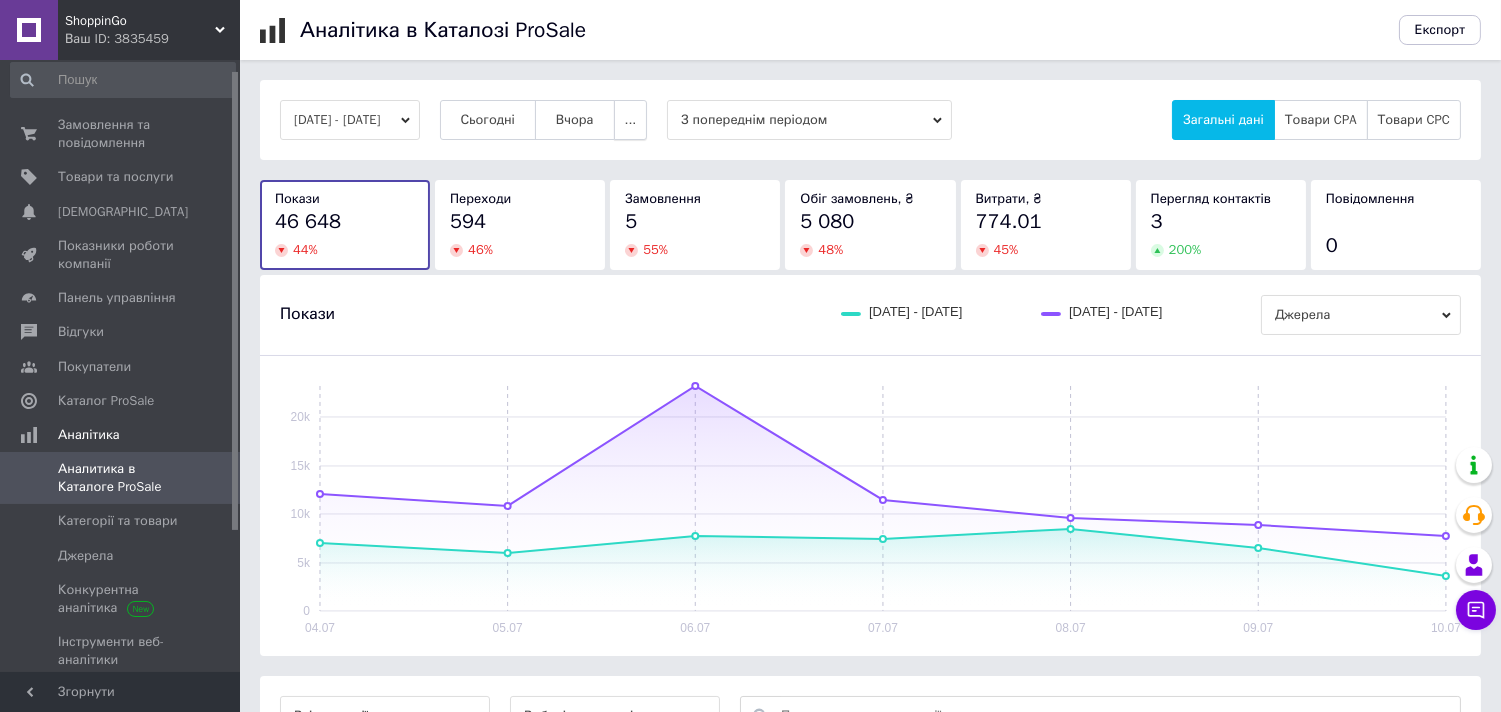 scroll, scrollTop: 5, scrollLeft: 0, axis: vertical 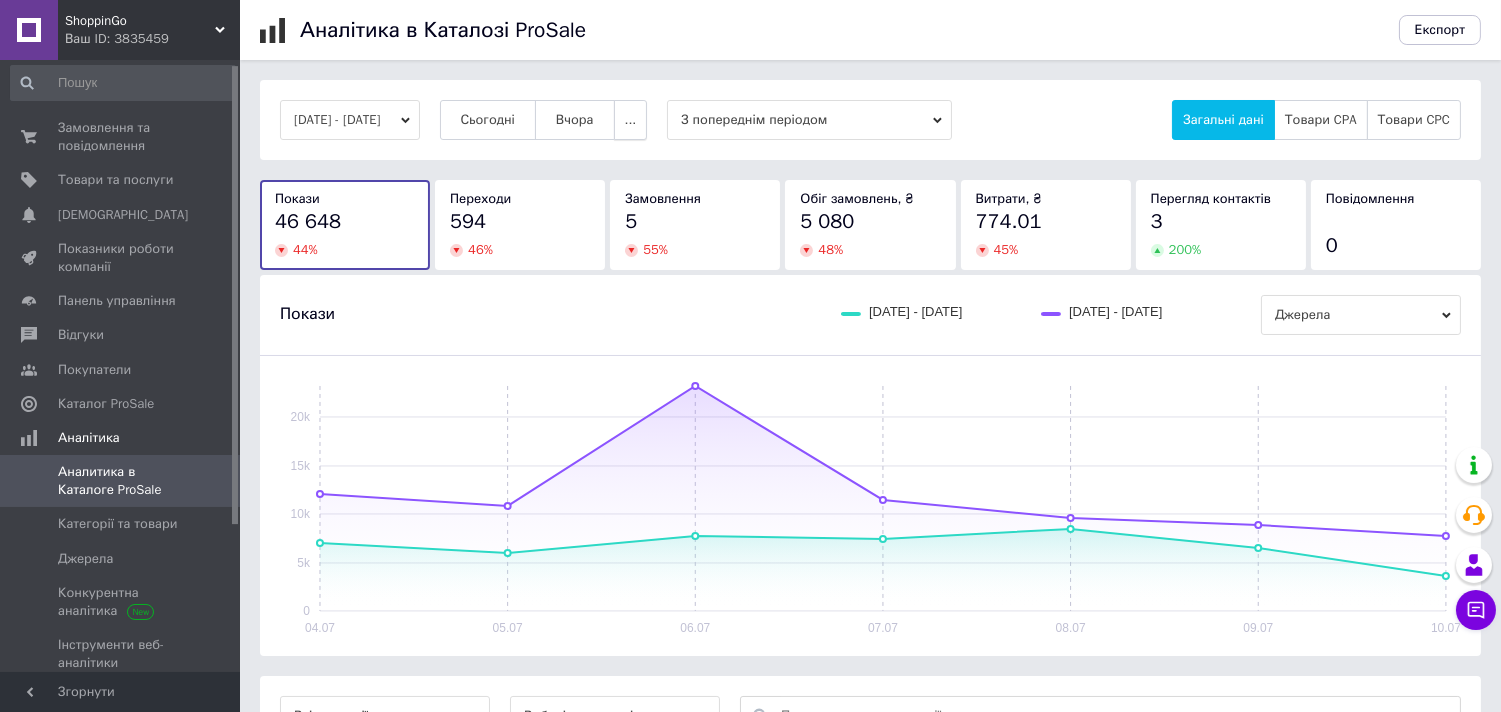 click on "..." at bounding box center [631, 120] 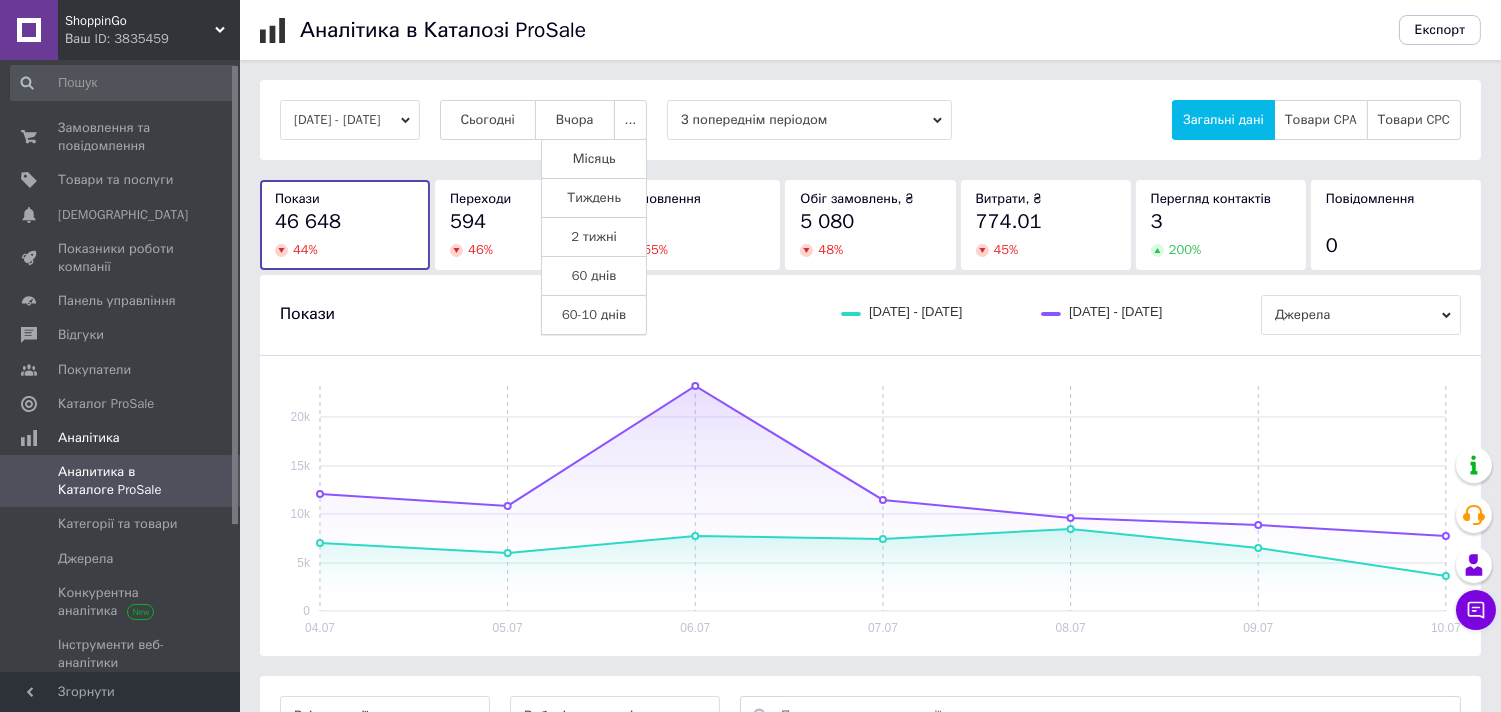 click on "60-10 днів" at bounding box center (594, 315) 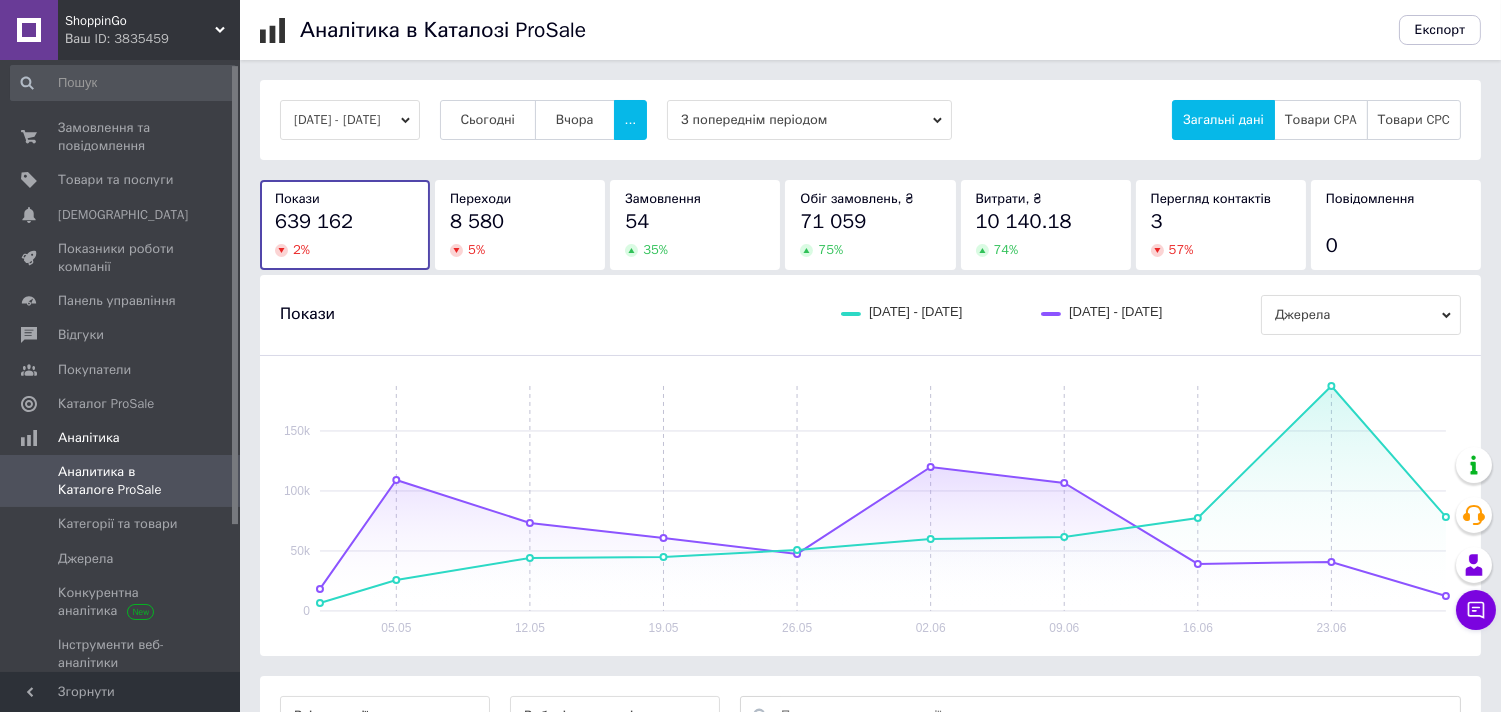 click 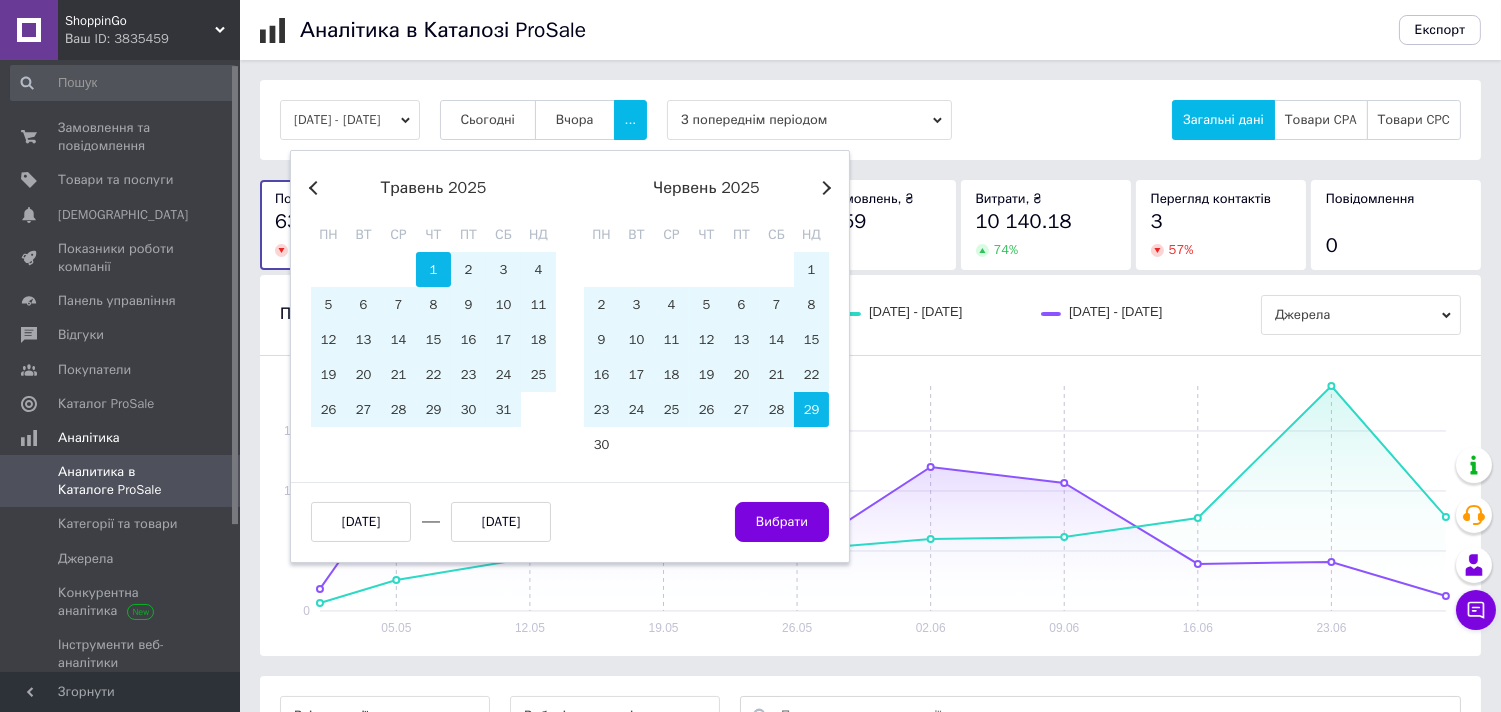 click on "1" at bounding box center (433, 269) 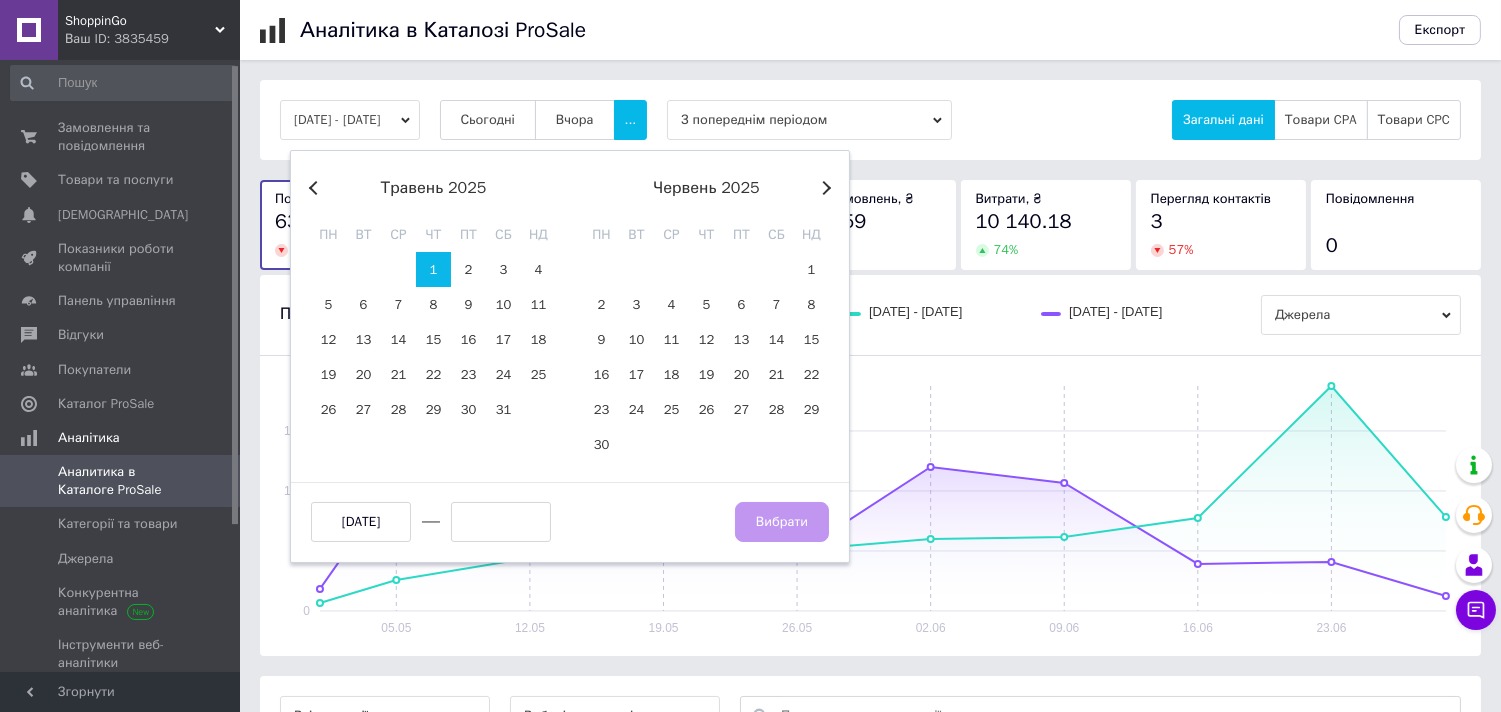 click on "Previous Month Next Month травень 2025 пн вт ср чт пт сб нд 28 29 30 1 2 3 4 5 6 7 8 9 10 11 12 13 14 15 16 17 18 19 20 21 22 23 24 25 26 27 28 29 30 31 червень 2025 пн вт ср чт пт сб нд 1 2 3 4 5 6 7 8 9 10 11 12 13 14 15 16 17 18 19 20 21 22 23 24 25 26 27 28 29 30 1 2 3 4 5 6 01.05.2025 Вибрати" at bounding box center (570, 356) 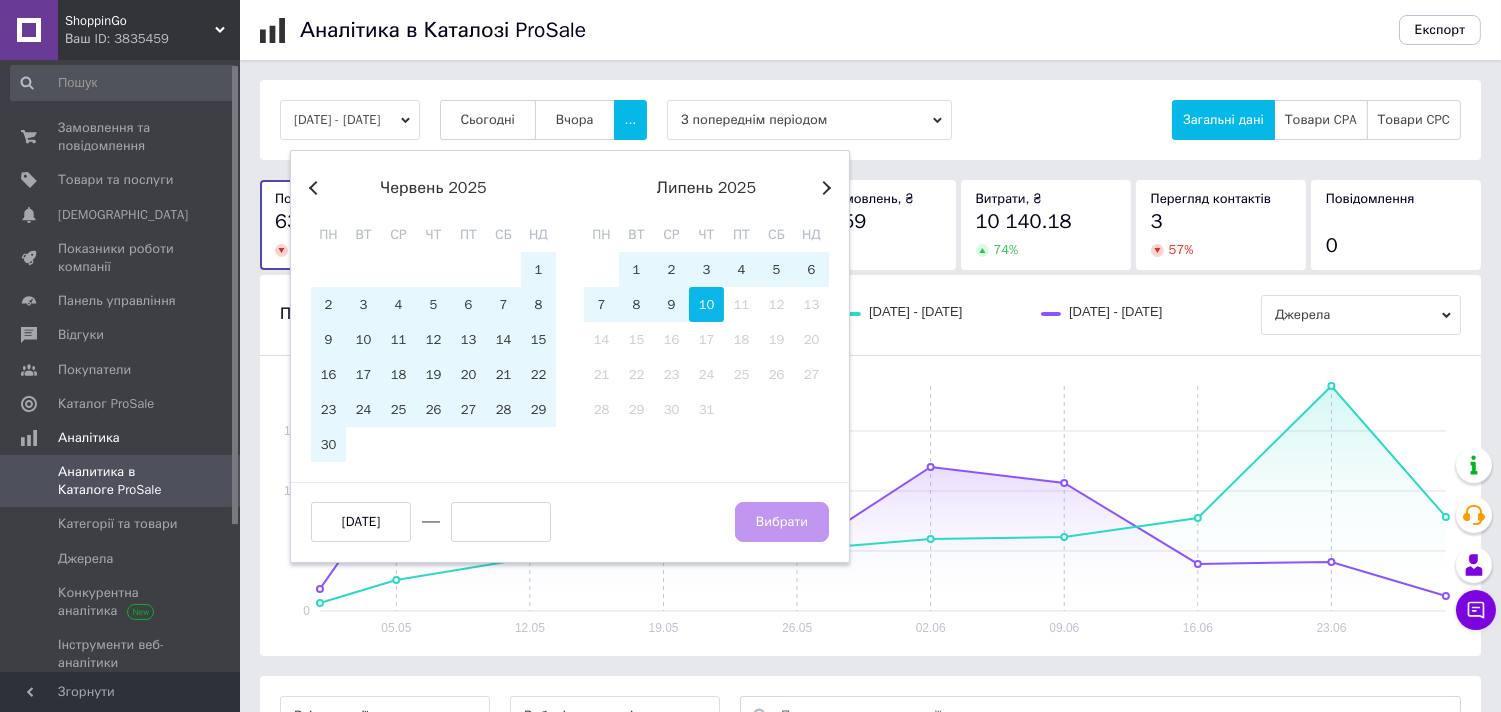 click on "10" at bounding box center [706, 304] 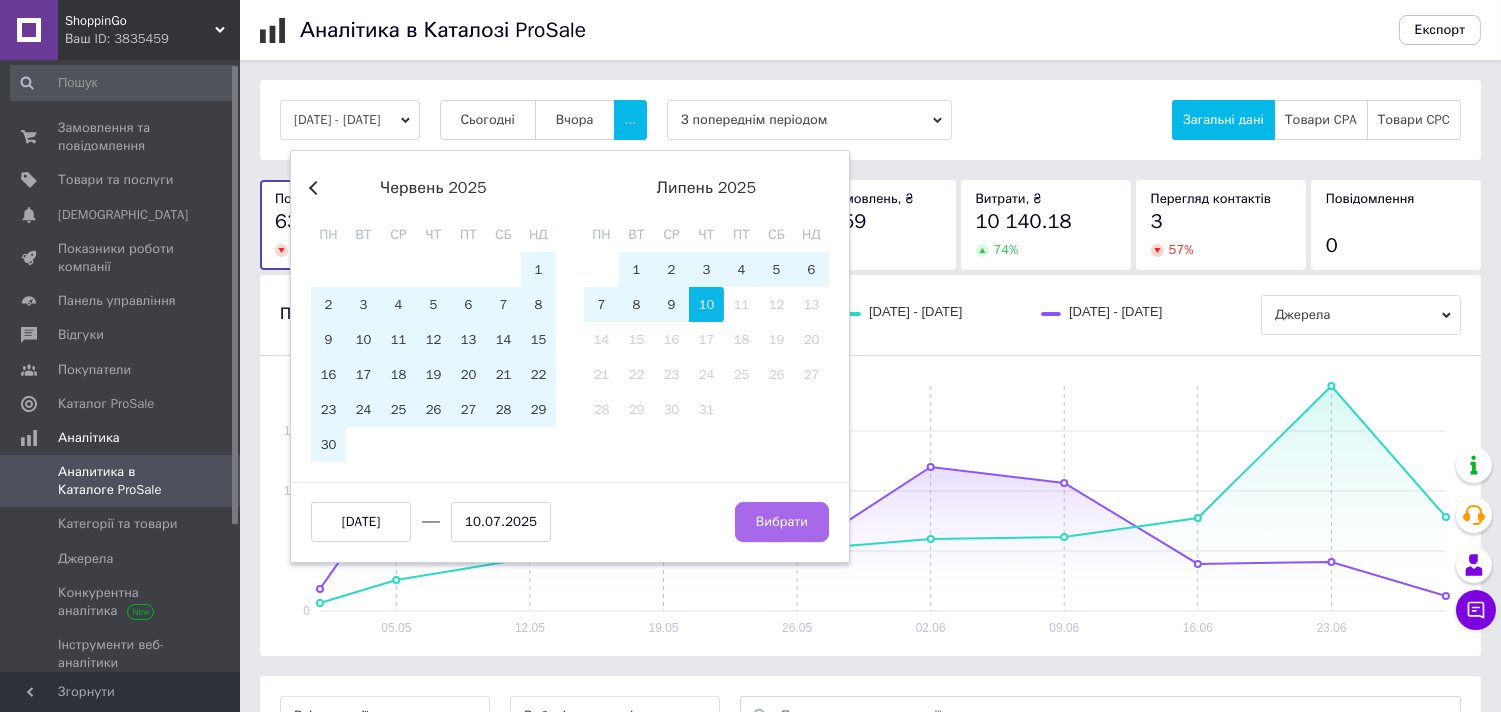 click on "Вибрати" at bounding box center (782, 522) 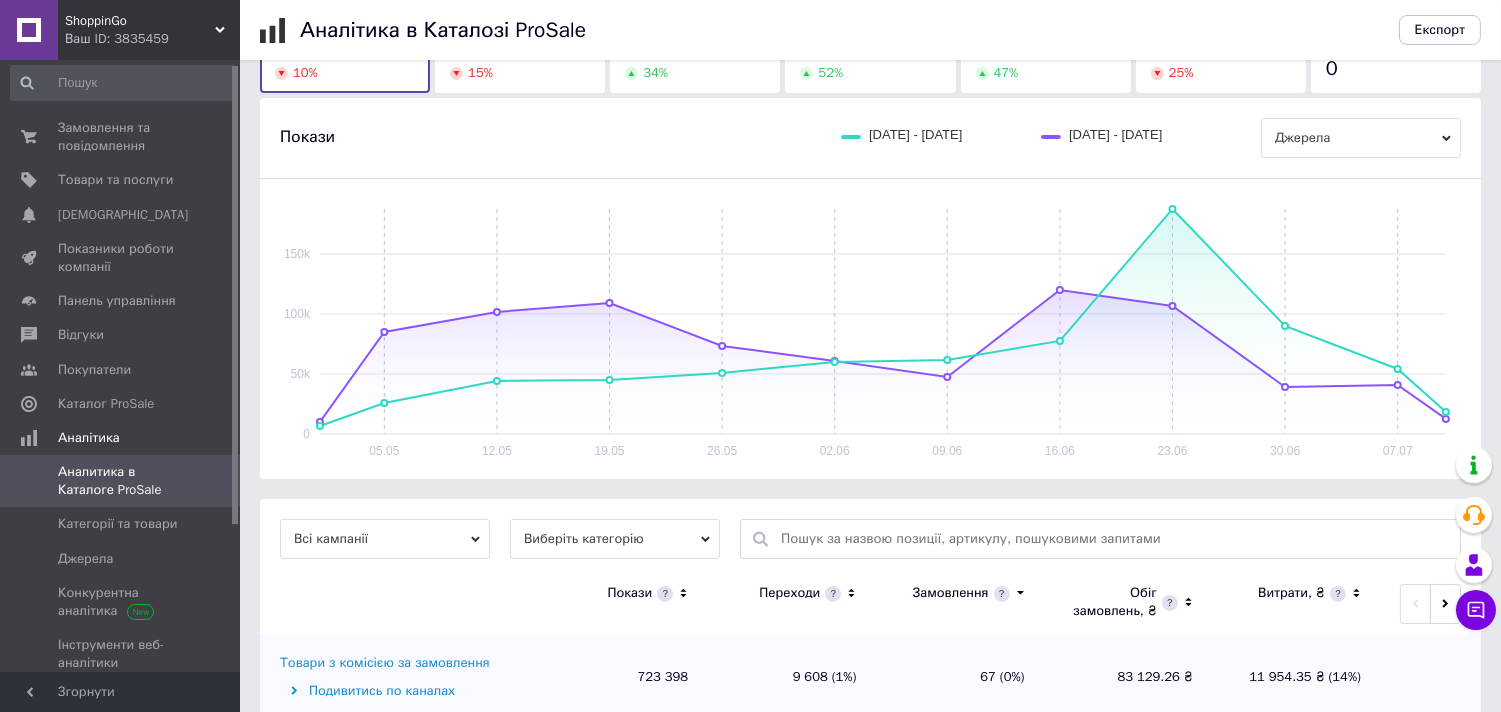 scroll, scrollTop: 225, scrollLeft: 0, axis: vertical 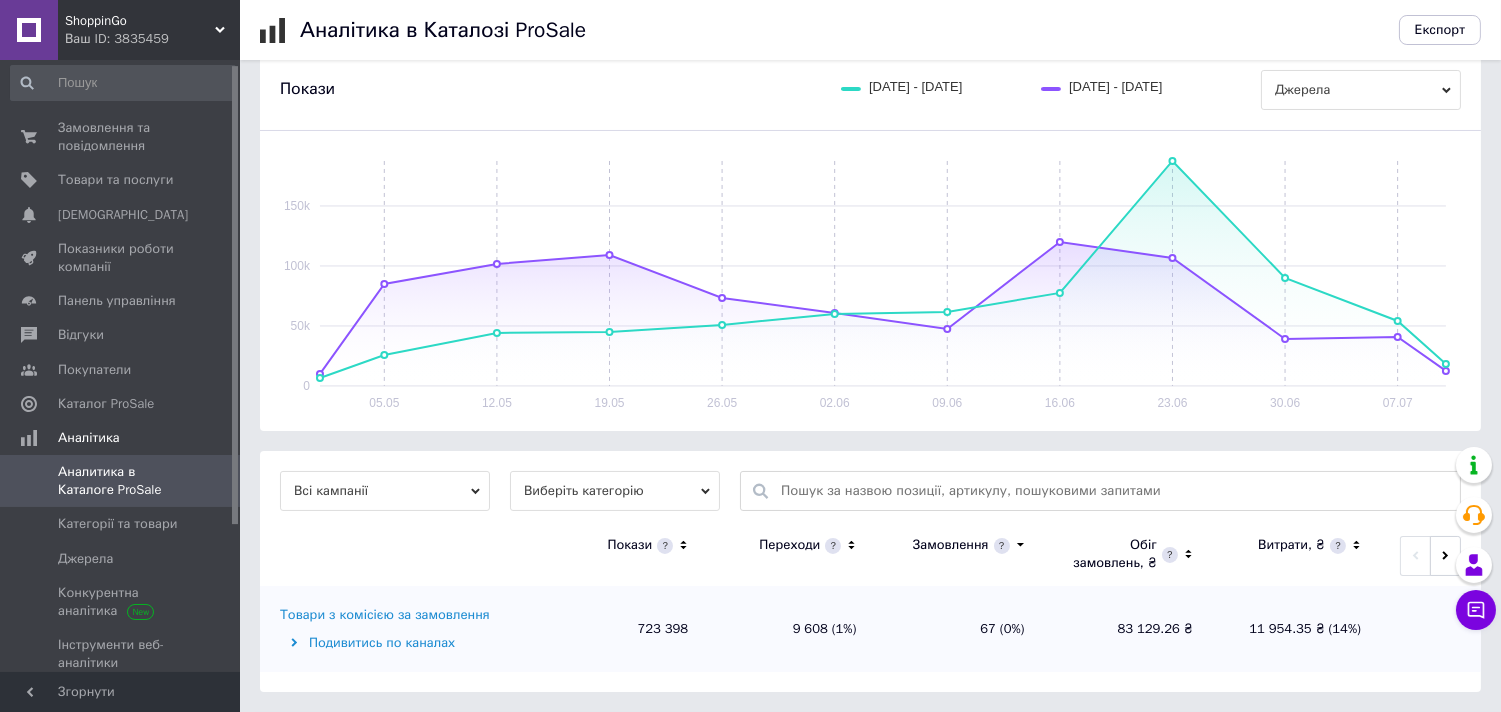 click on "Виберіть категорію" at bounding box center [615, 491] 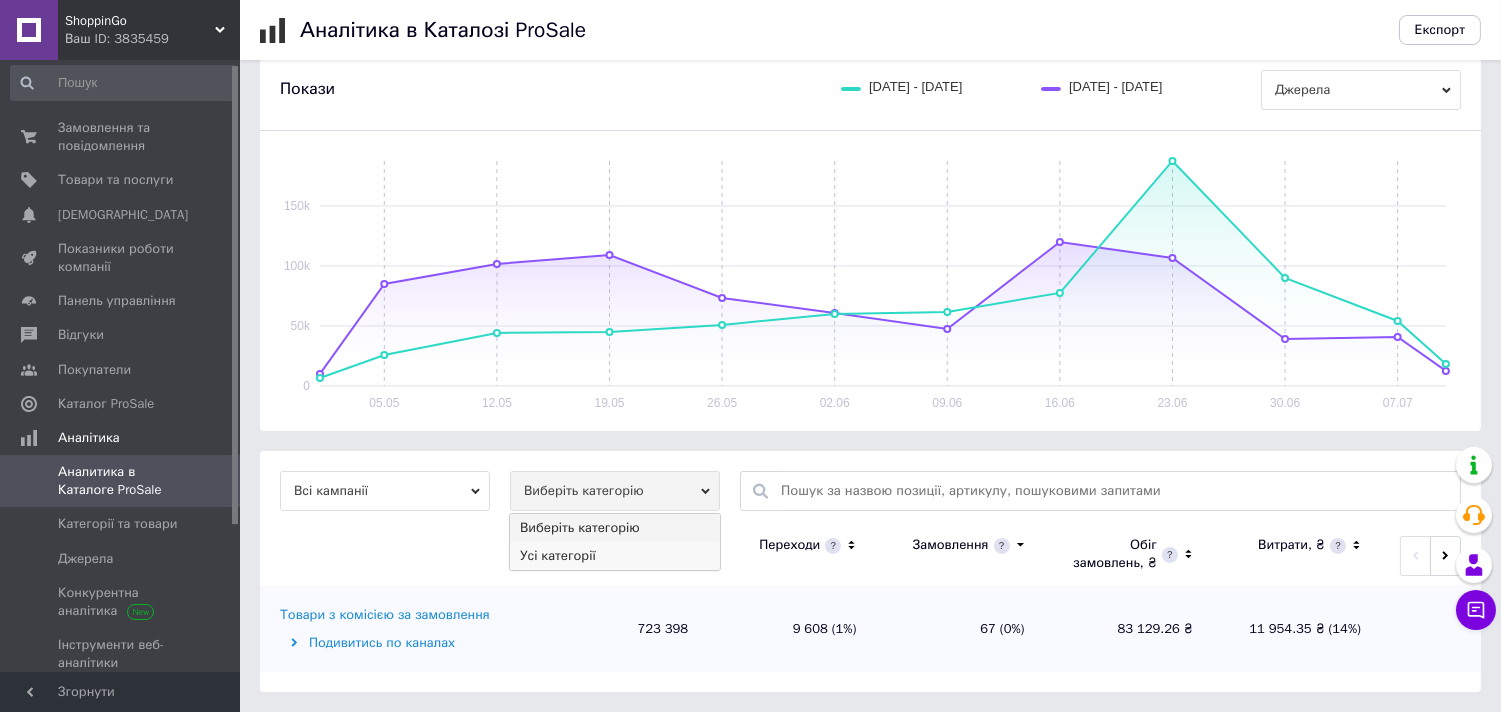 click on "Усі категорії" at bounding box center (615, 556) 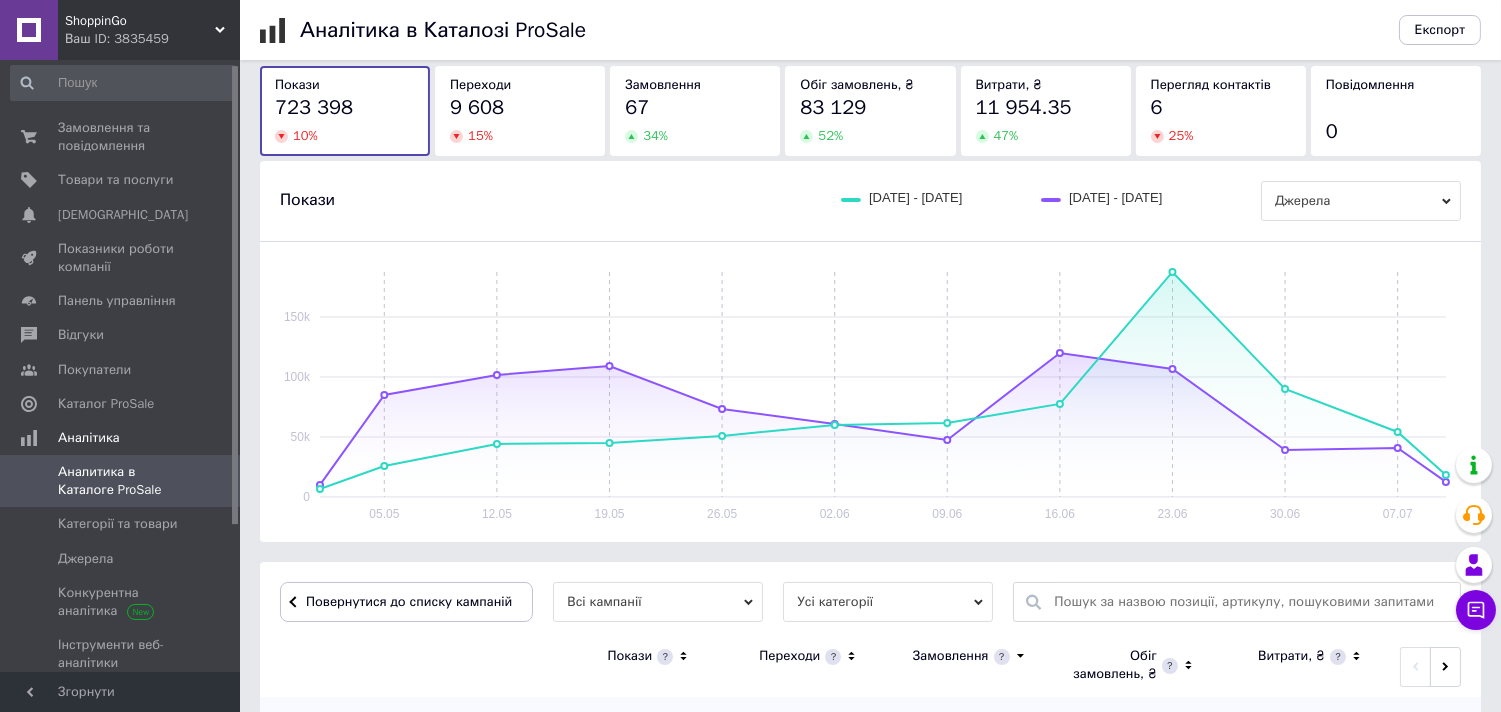 scroll, scrollTop: 602, scrollLeft: 0, axis: vertical 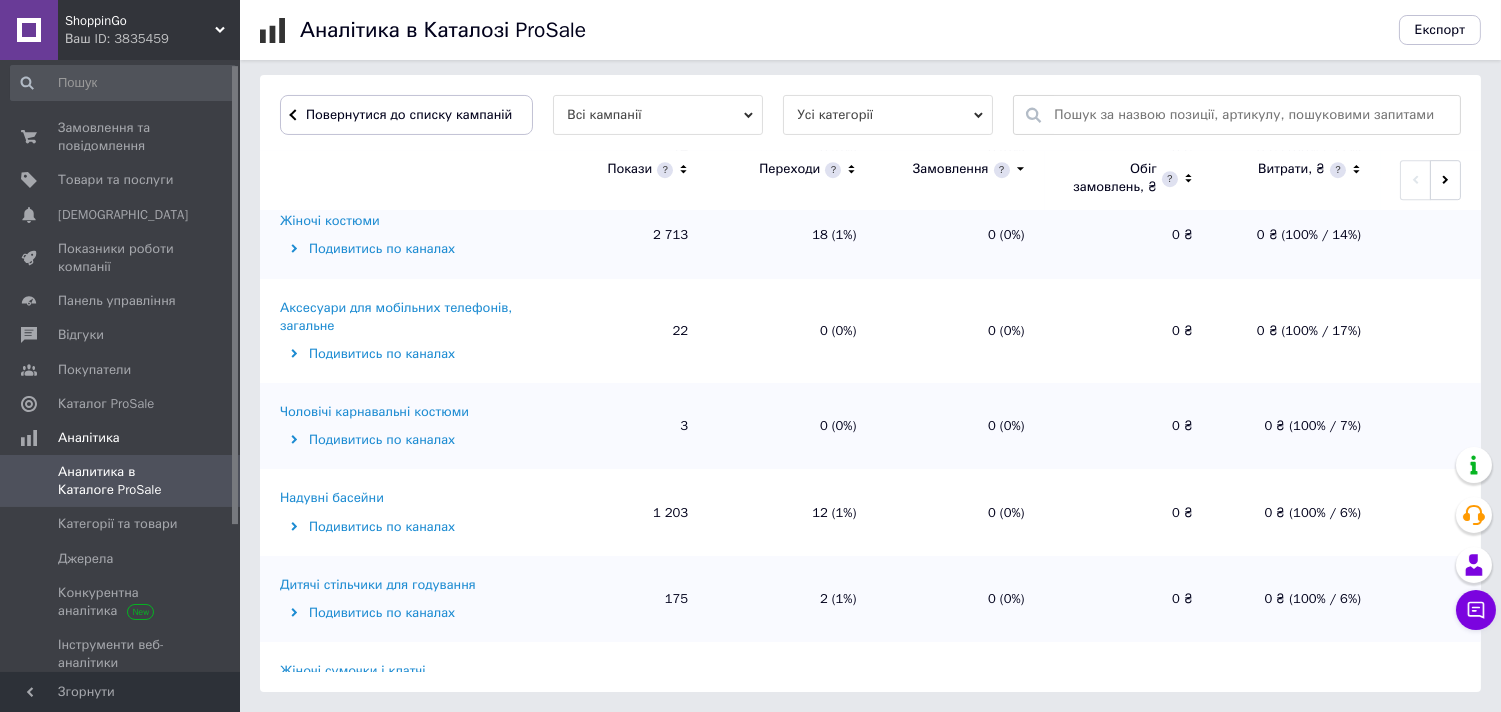 click on "Надувні басейни" at bounding box center (332, 498) 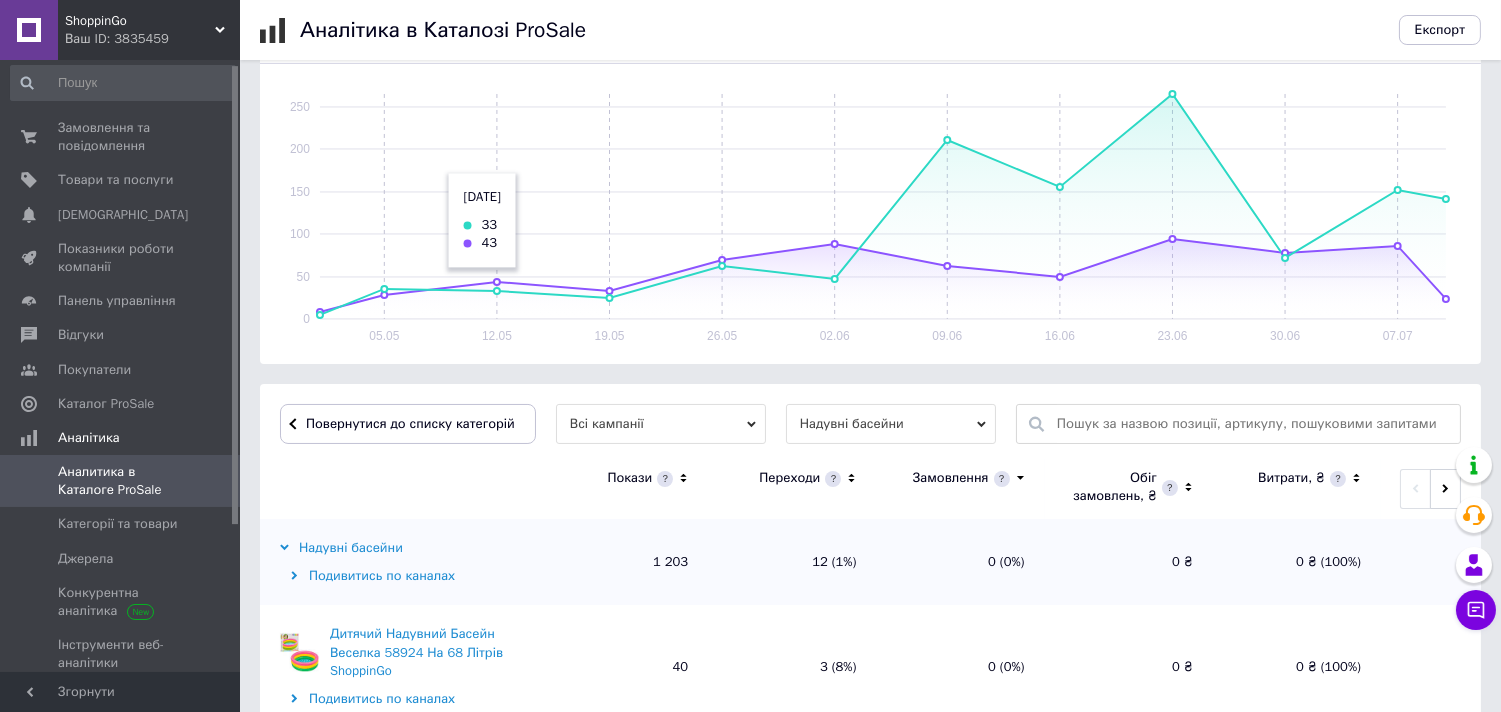 scroll, scrollTop: 0, scrollLeft: 0, axis: both 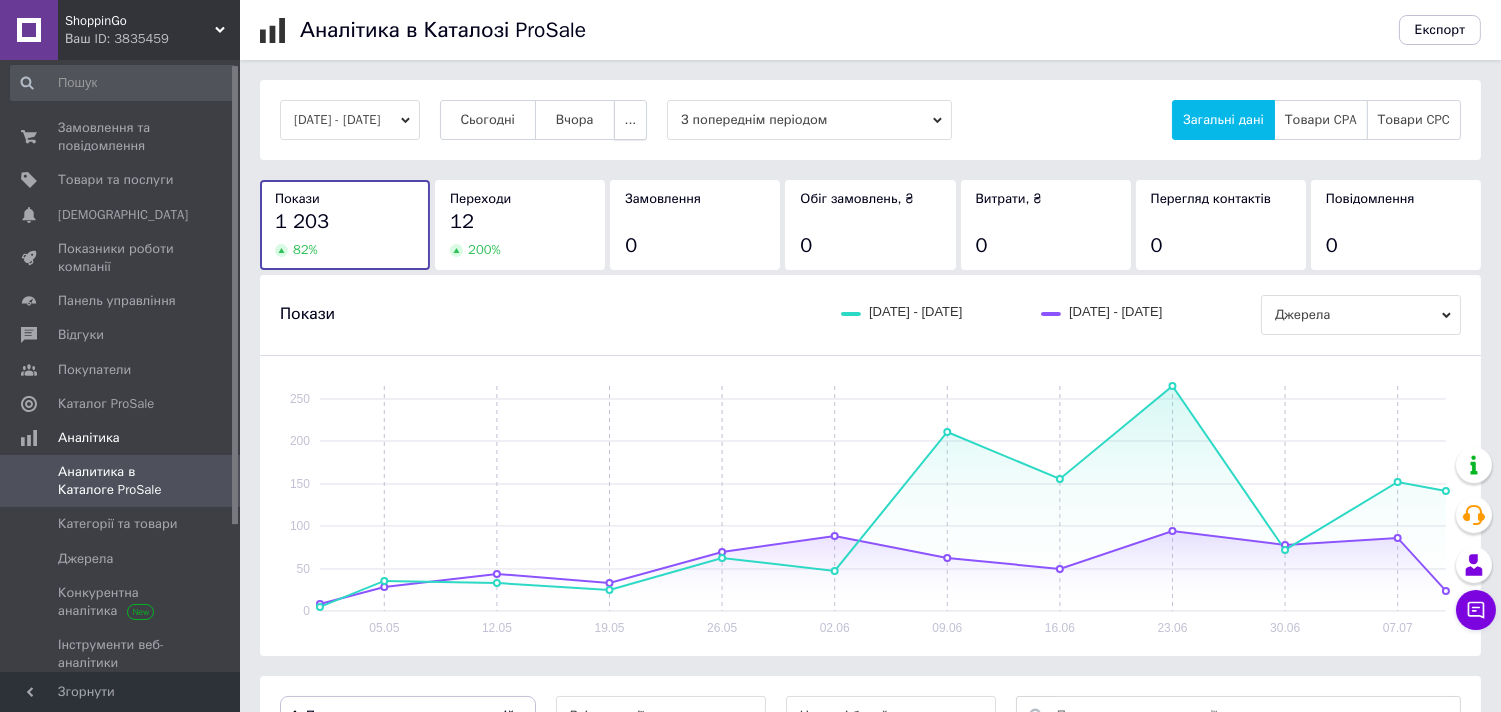 click on "..." at bounding box center (631, 120) 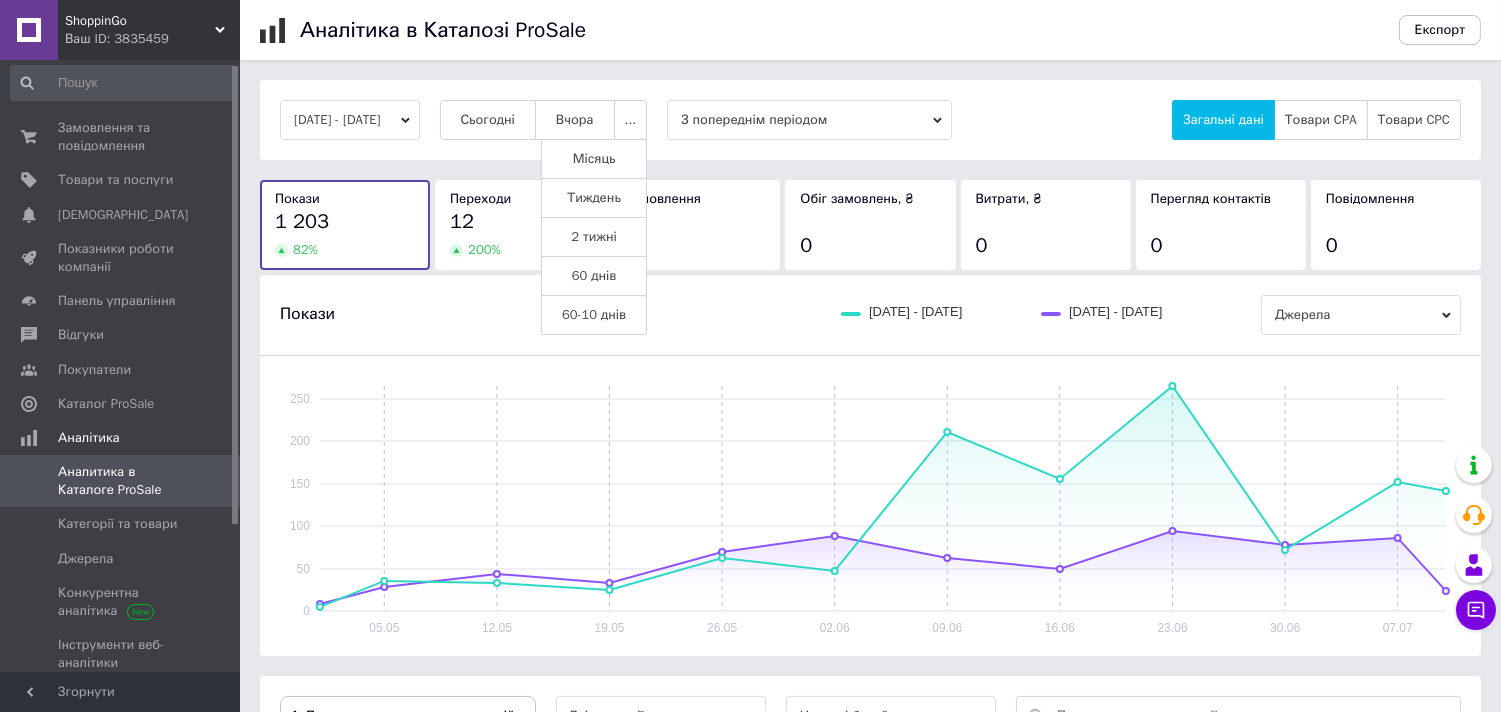 click on "60 днів" at bounding box center (594, 276) 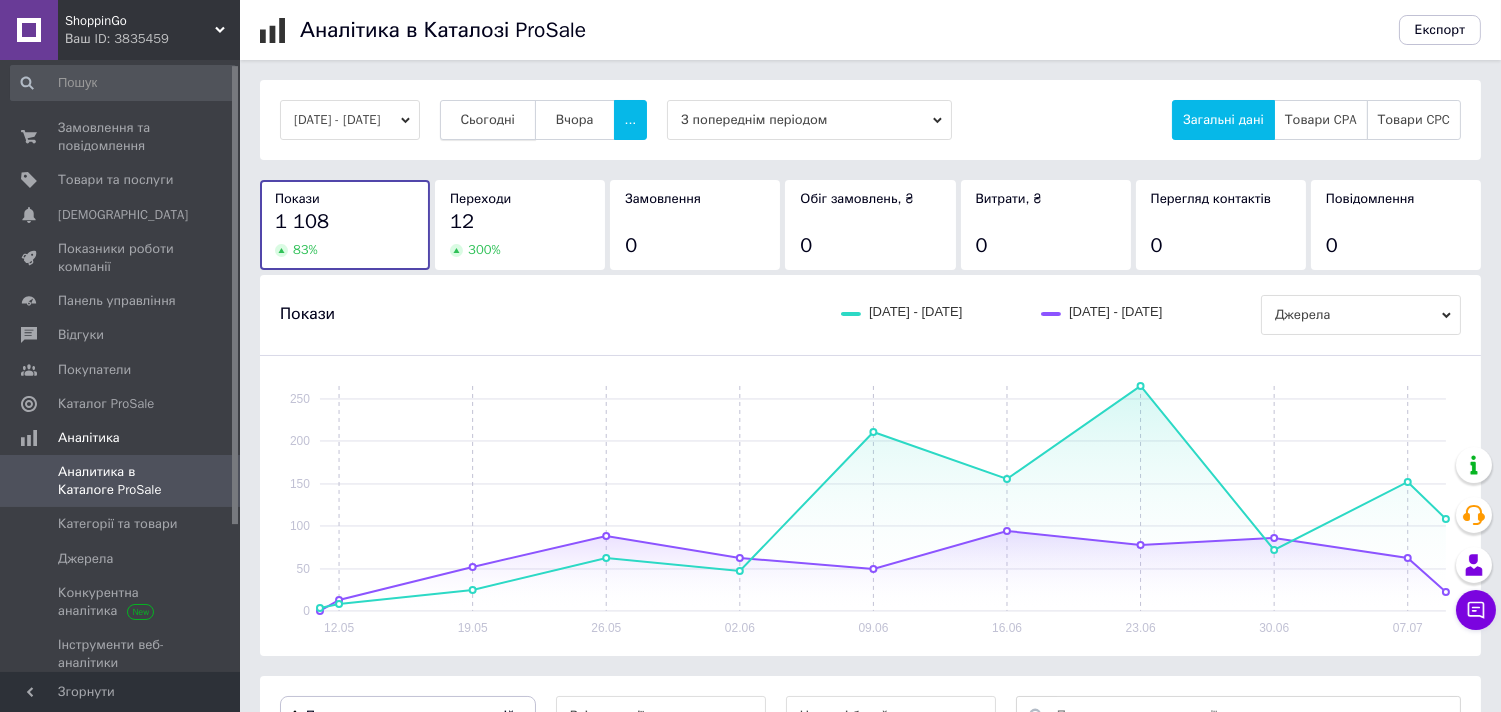click on "Сьогодні" at bounding box center [488, 120] 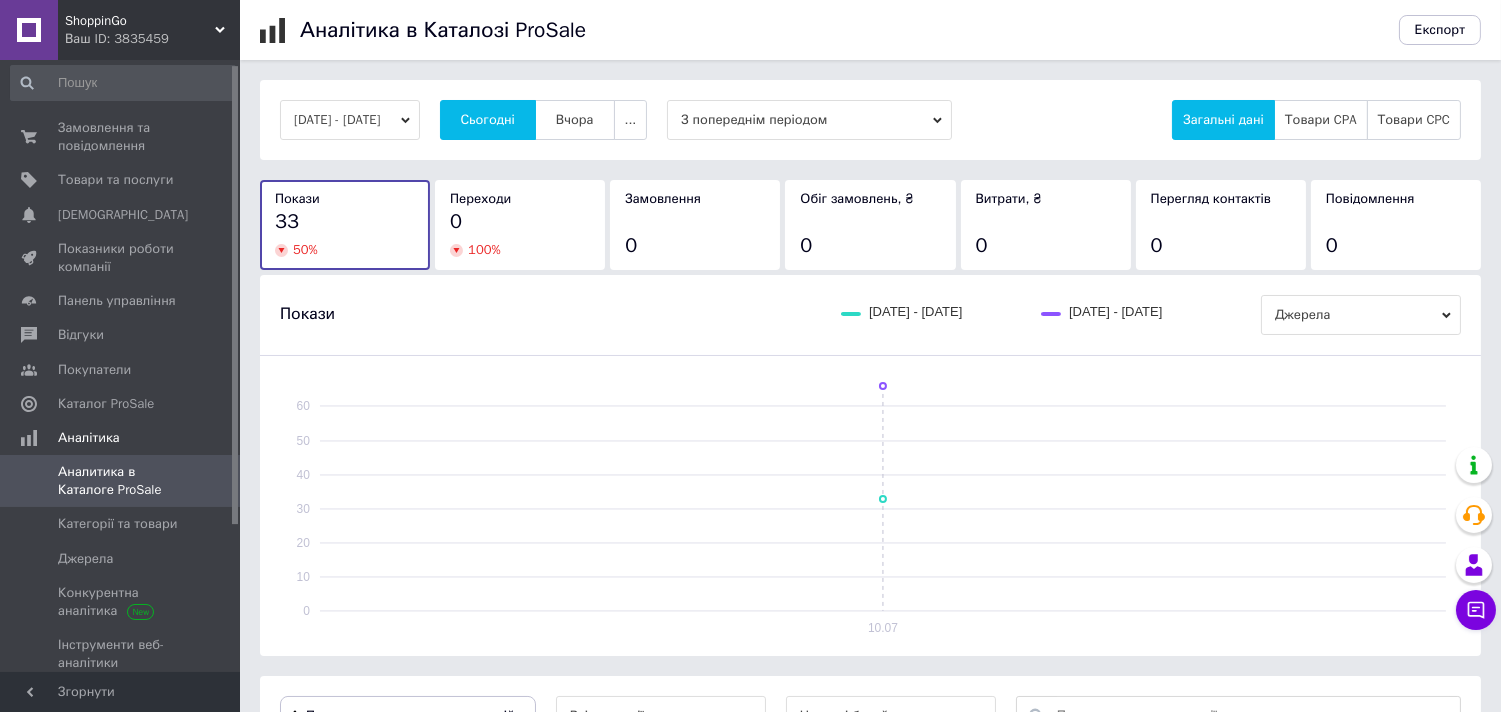 click on "10.07.2025 - 10.07.2025 Сьогодні Вчора ... З попереднім періодом Загальні дані Товари CPA Товари CPC" at bounding box center [870, 120] 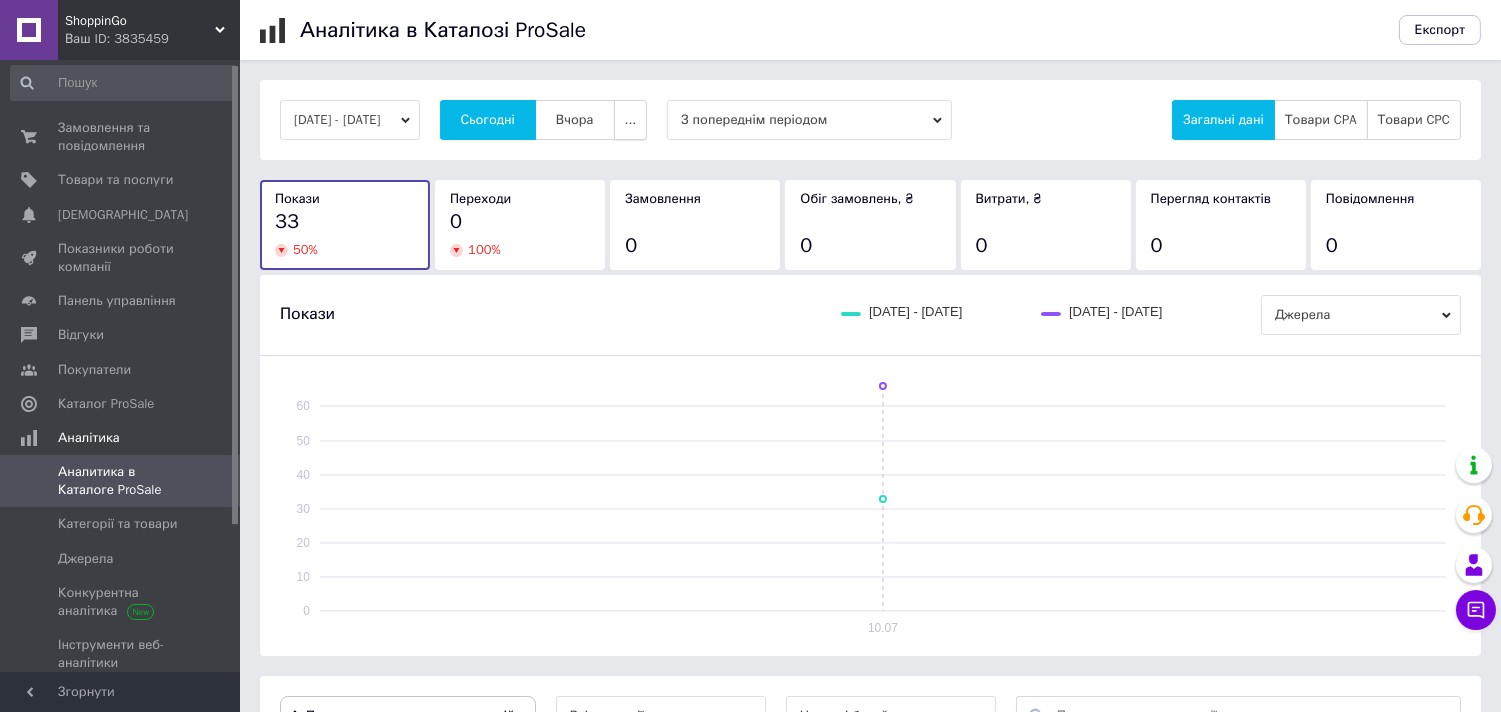 click on "..." at bounding box center [631, 120] 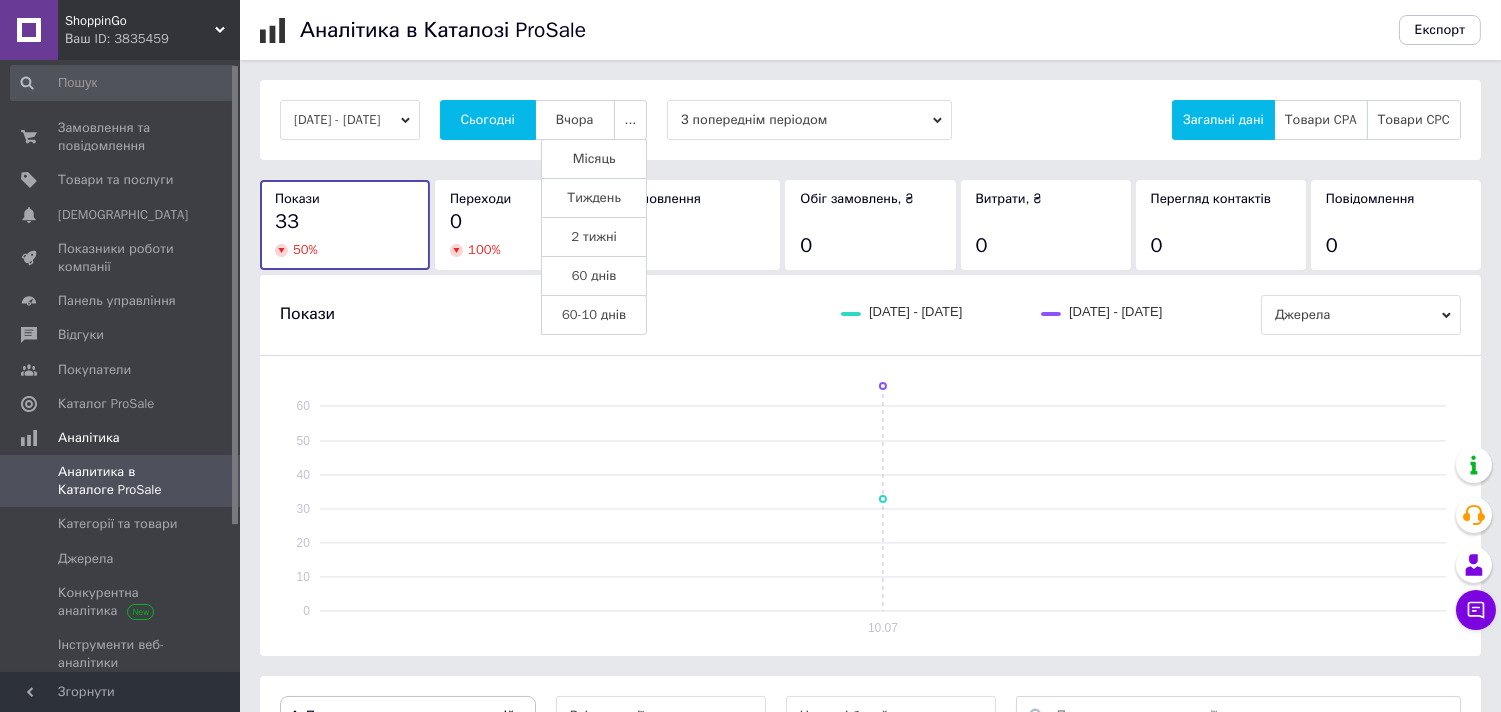 click on "Місяць" at bounding box center (594, 159) 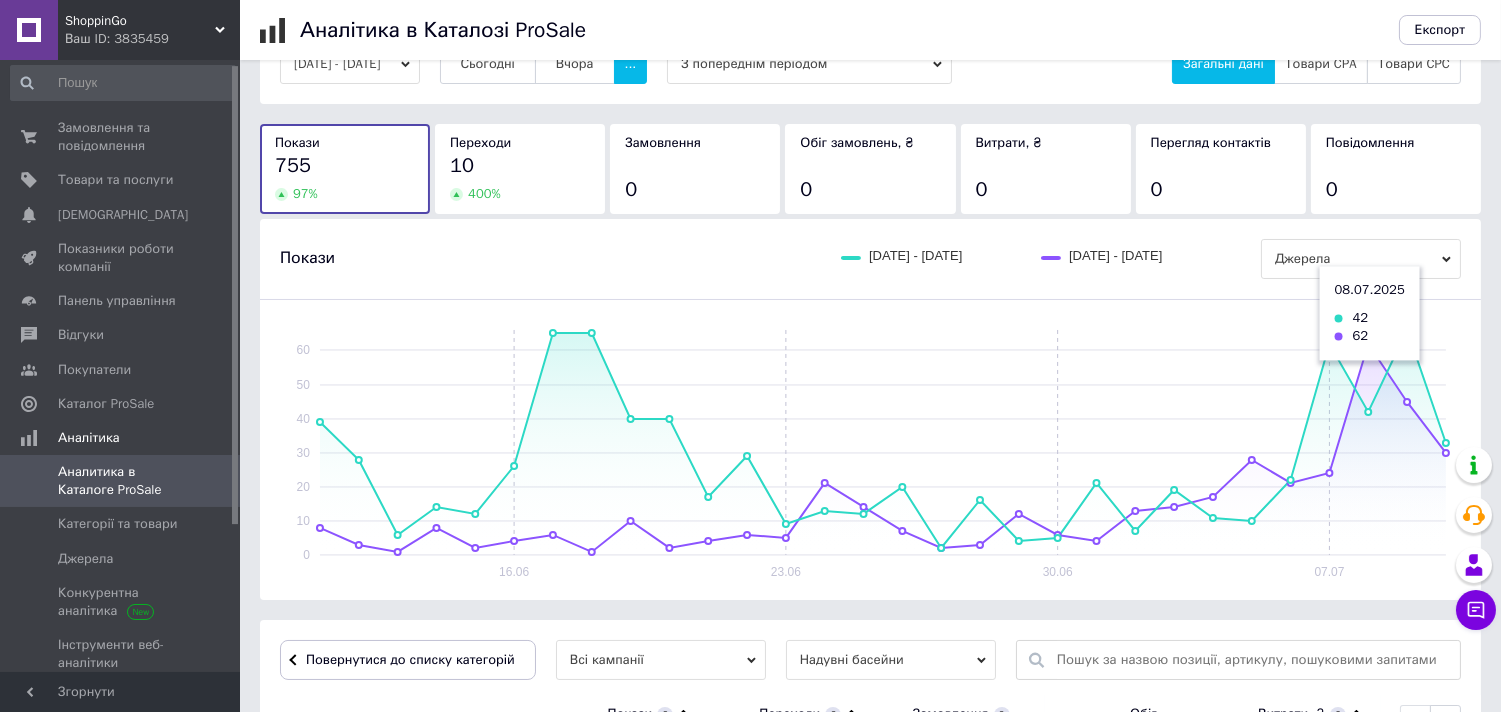 scroll, scrollTop: 52, scrollLeft: 0, axis: vertical 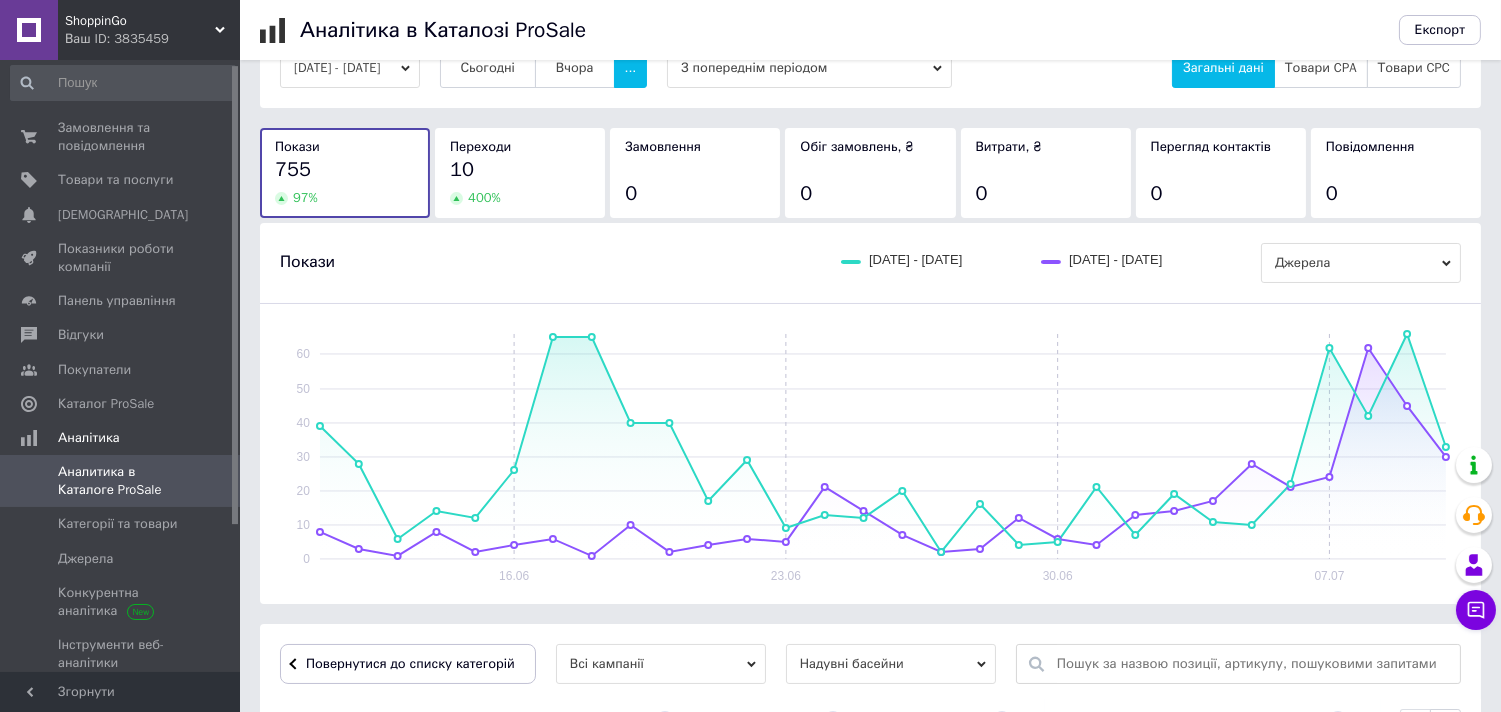click on "Замовлення 0" at bounding box center (695, 172) 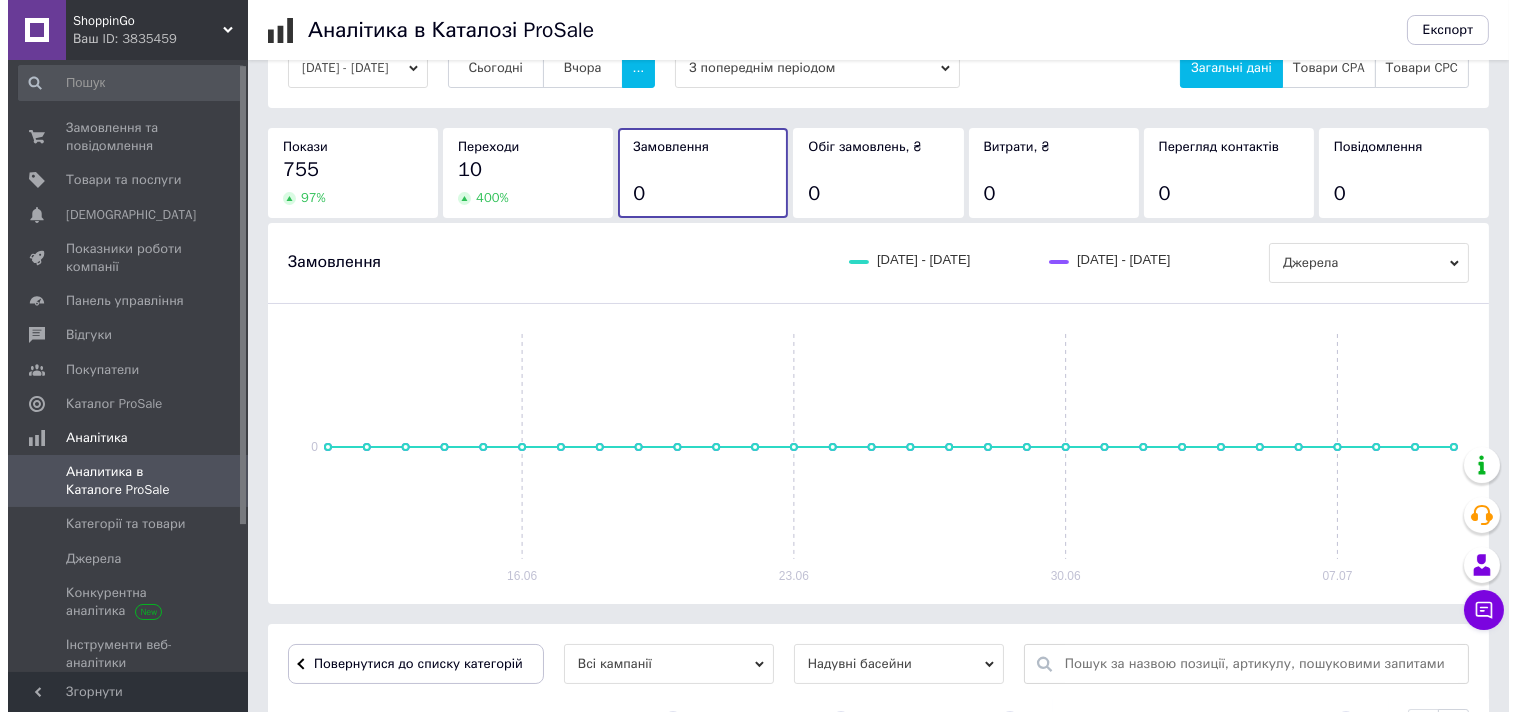scroll, scrollTop: 0, scrollLeft: 0, axis: both 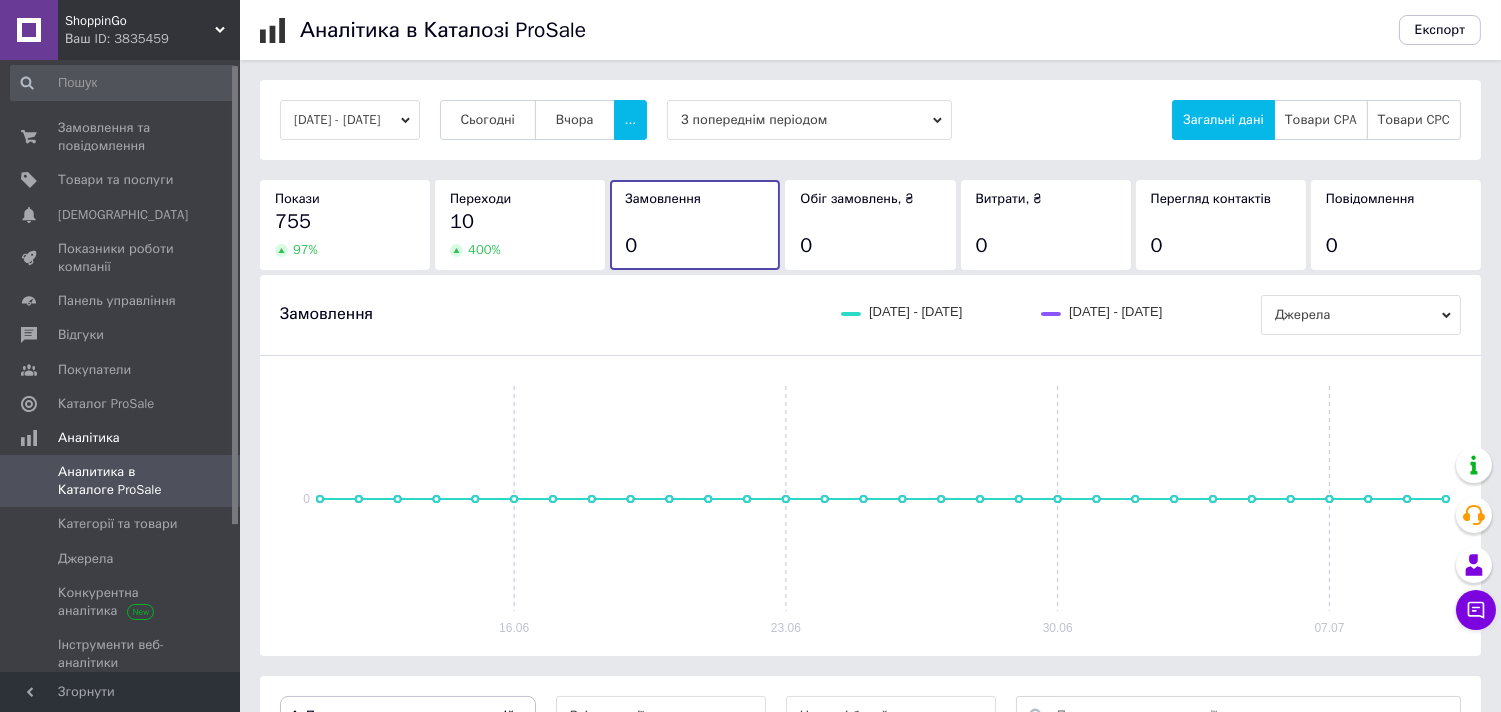 click on "11.06.2025 - 10.07.2025 Сьогодні Вчора ... З попереднім періодом Загальні дані Товари CPA Товари CPC" at bounding box center [870, 120] 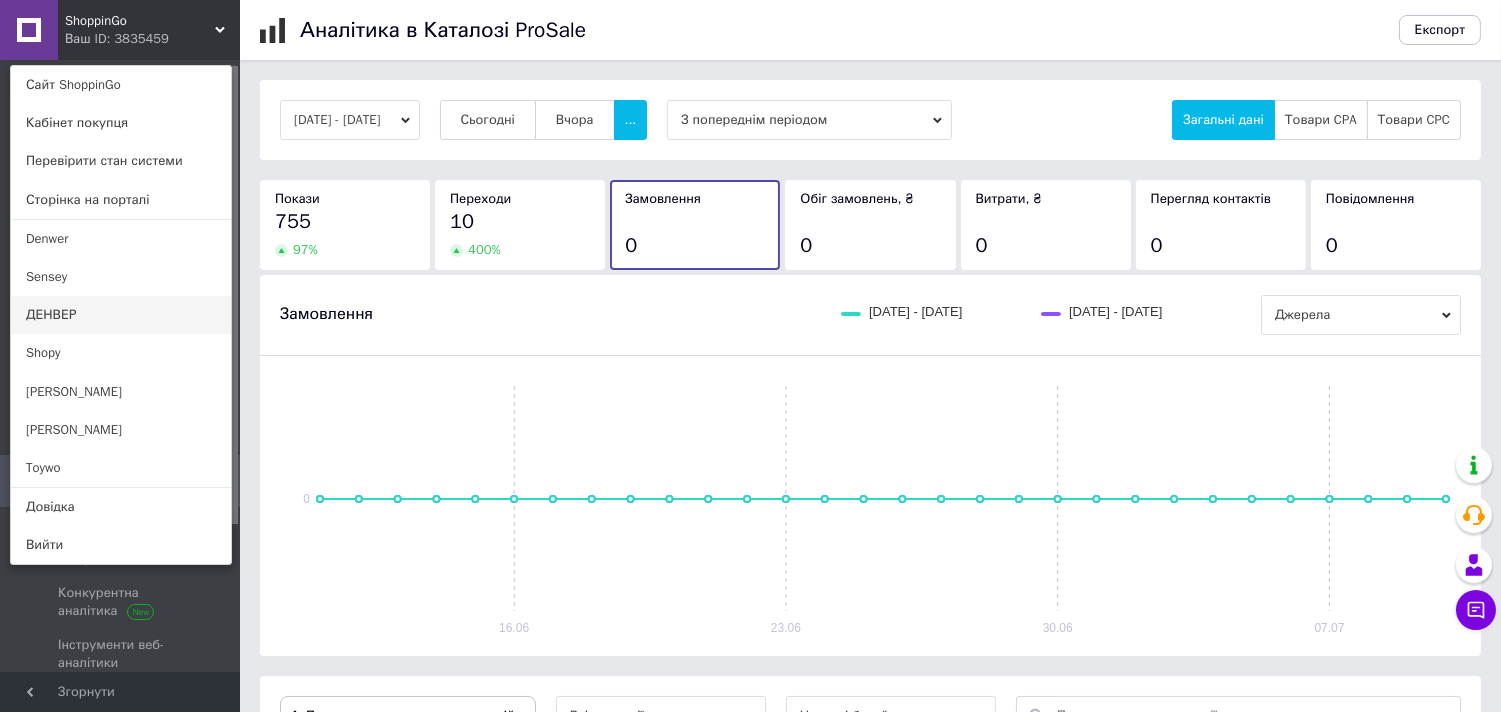 click on "ДЕНВЕР" at bounding box center (121, 315) 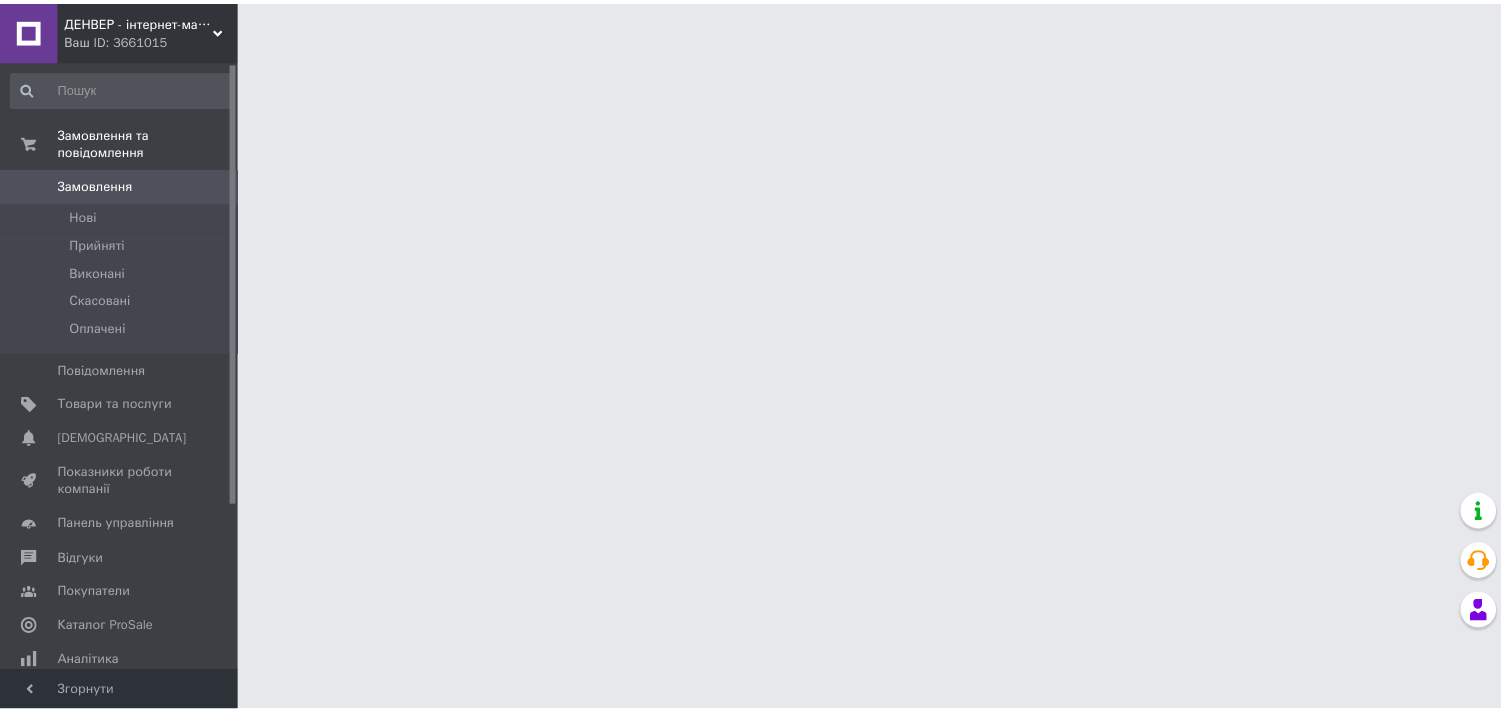scroll, scrollTop: 0, scrollLeft: 0, axis: both 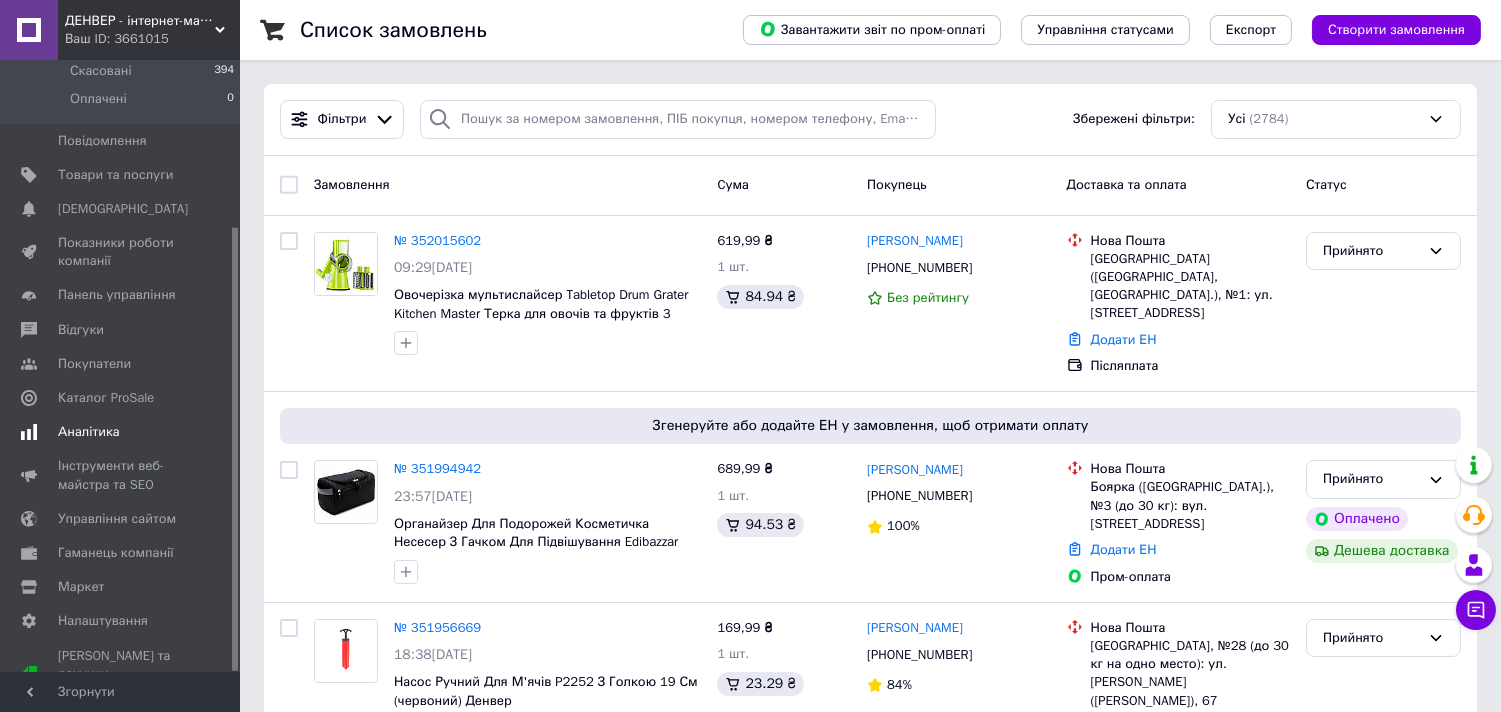 click on "Аналітика" at bounding box center (123, 432) 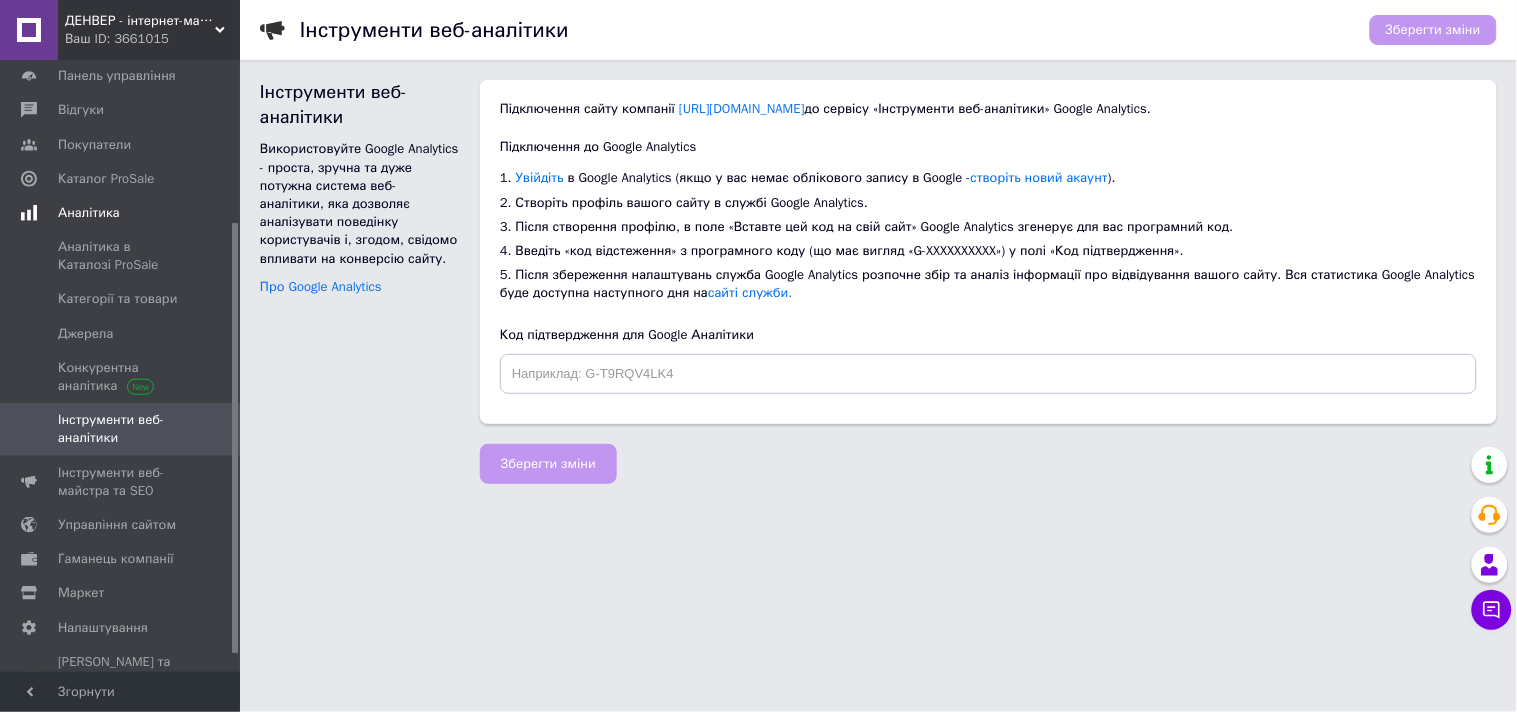 click on "Аналітика" at bounding box center [89, 213] 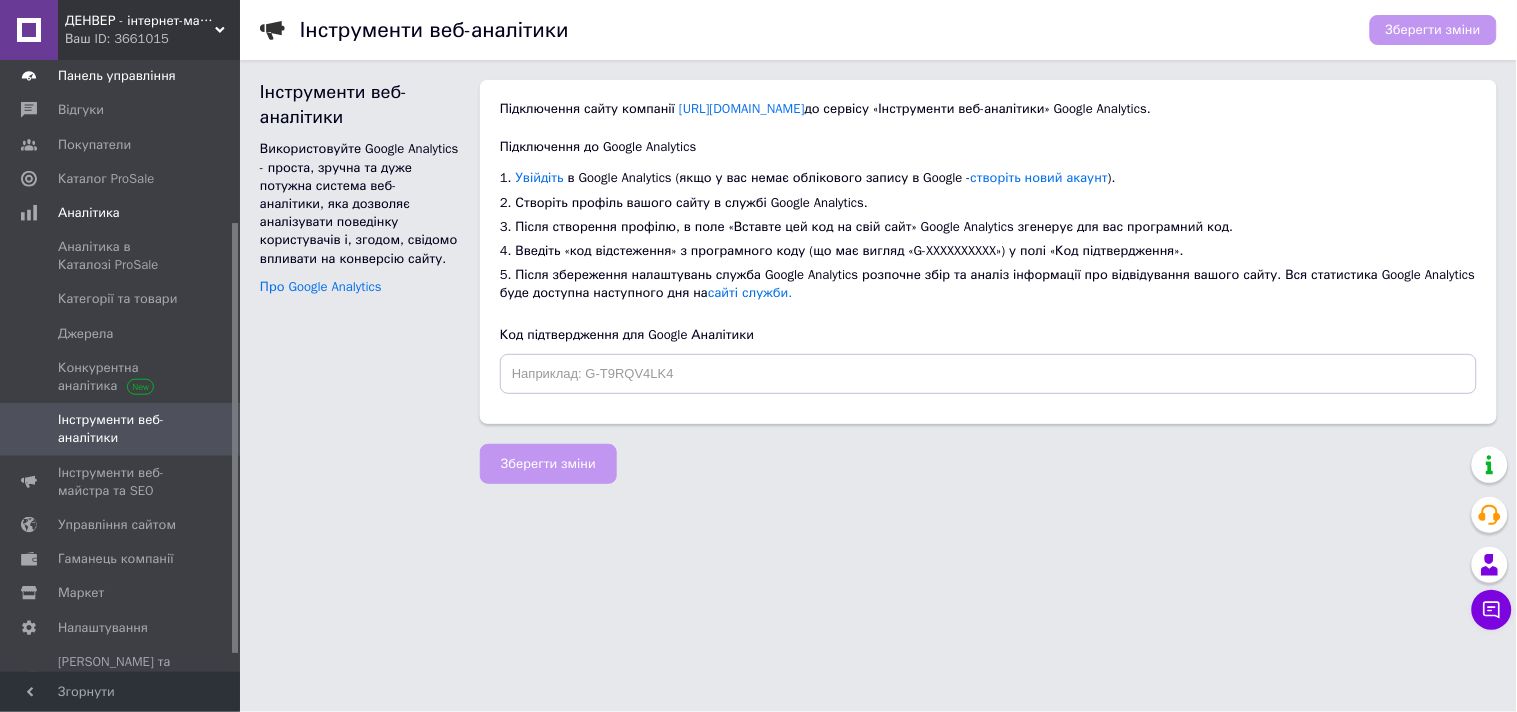 scroll, scrollTop: 28, scrollLeft: 0, axis: vertical 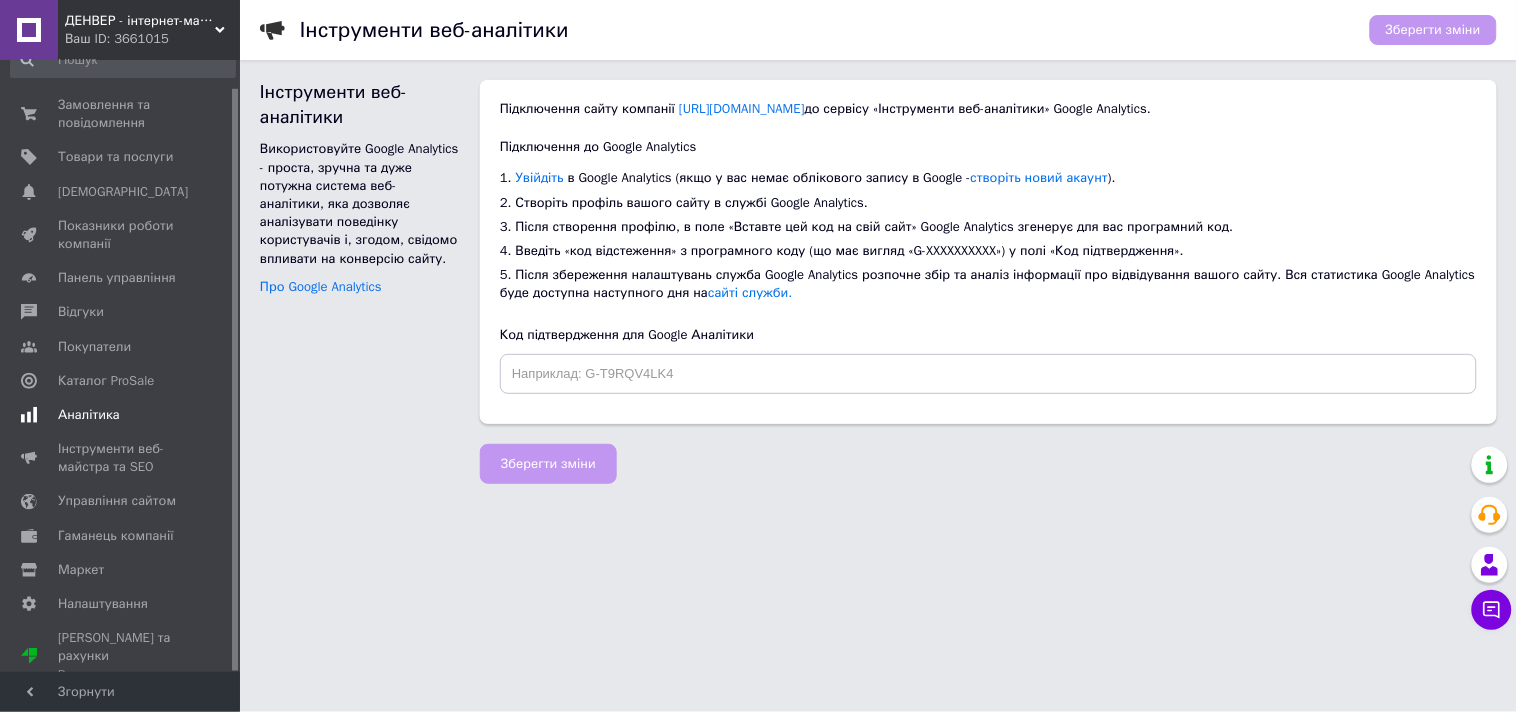 click on "Аналітика" at bounding box center (89, 415) 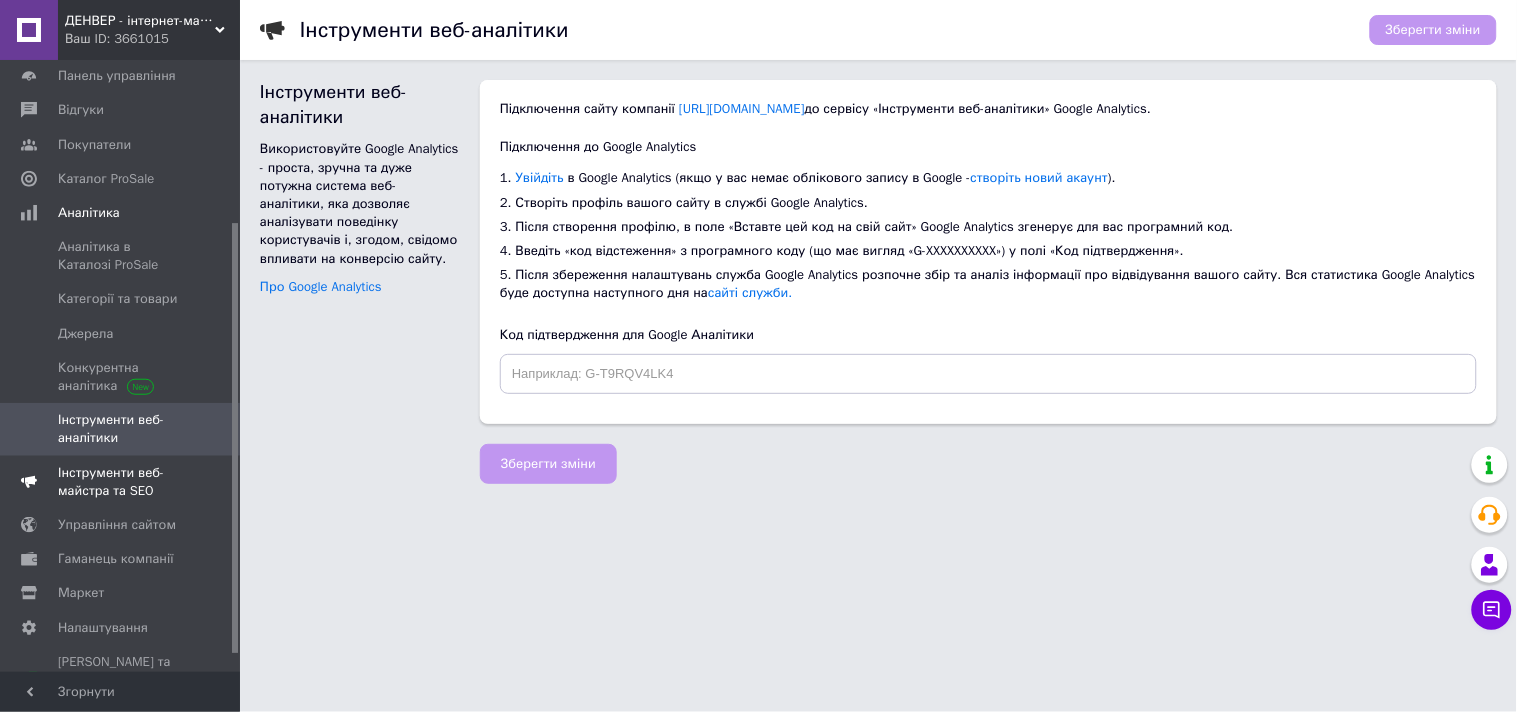 click on "Інструменти веб-майстра та SEO" at bounding box center (121, 482) 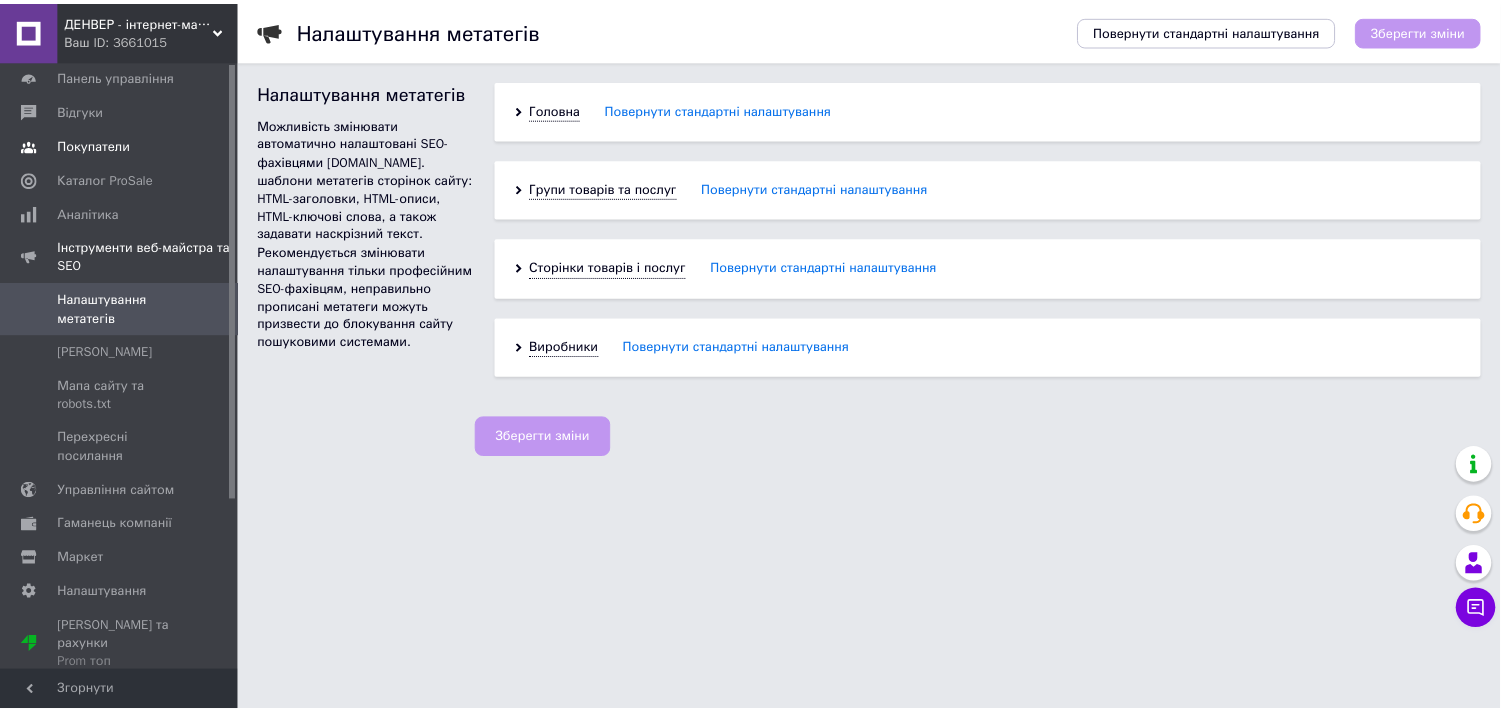 scroll, scrollTop: 0, scrollLeft: 0, axis: both 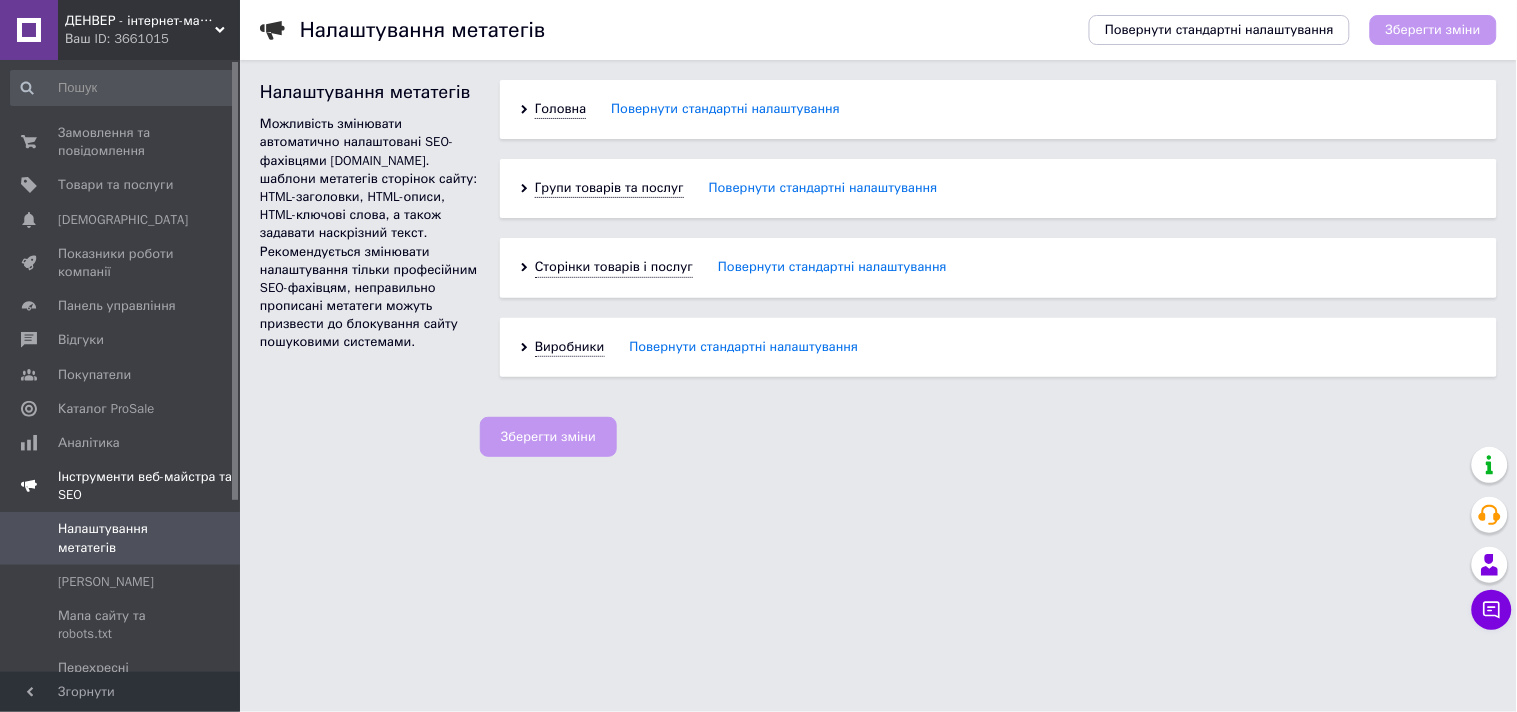 click on "Інструменти веб-майстра та SEO" at bounding box center [149, 486] 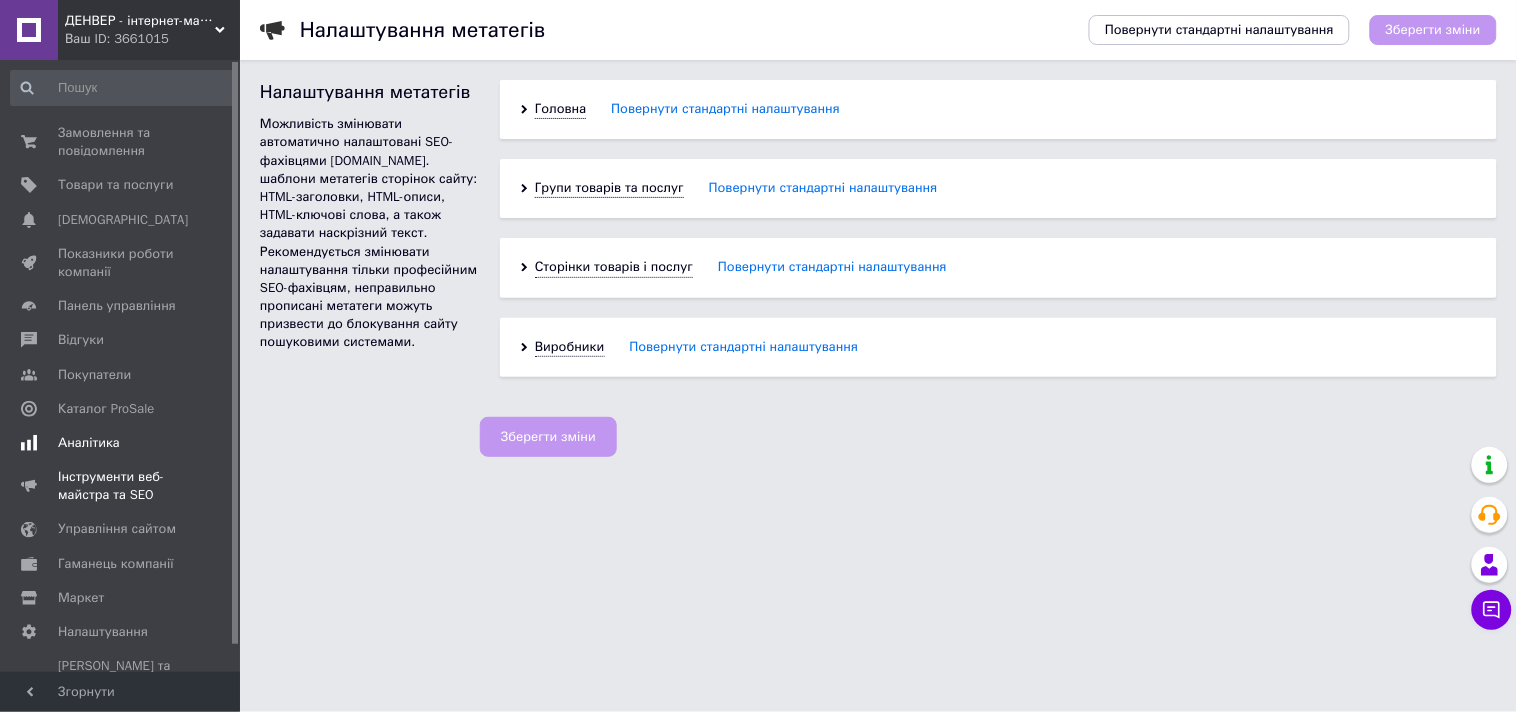 click on "Аналітика" at bounding box center [89, 443] 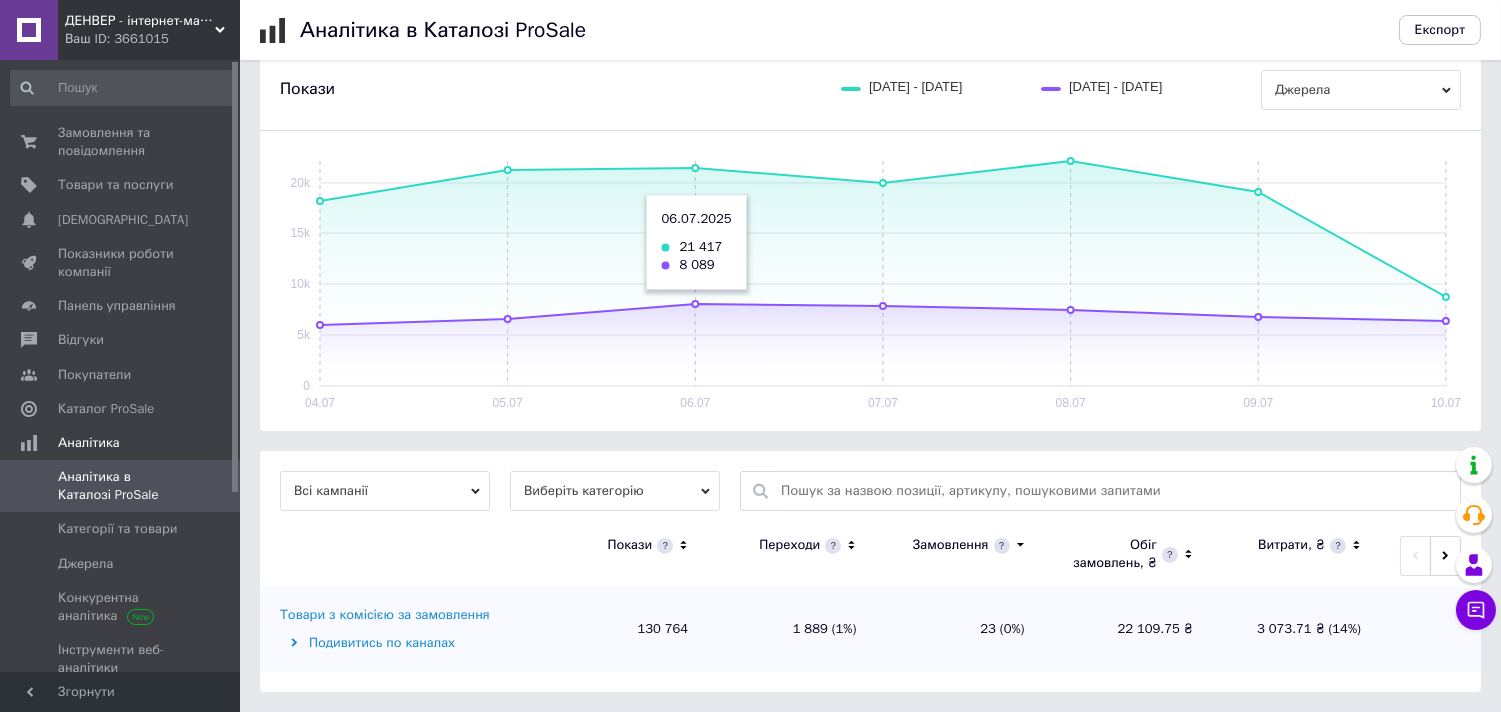 scroll, scrollTop: 0, scrollLeft: 0, axis: both 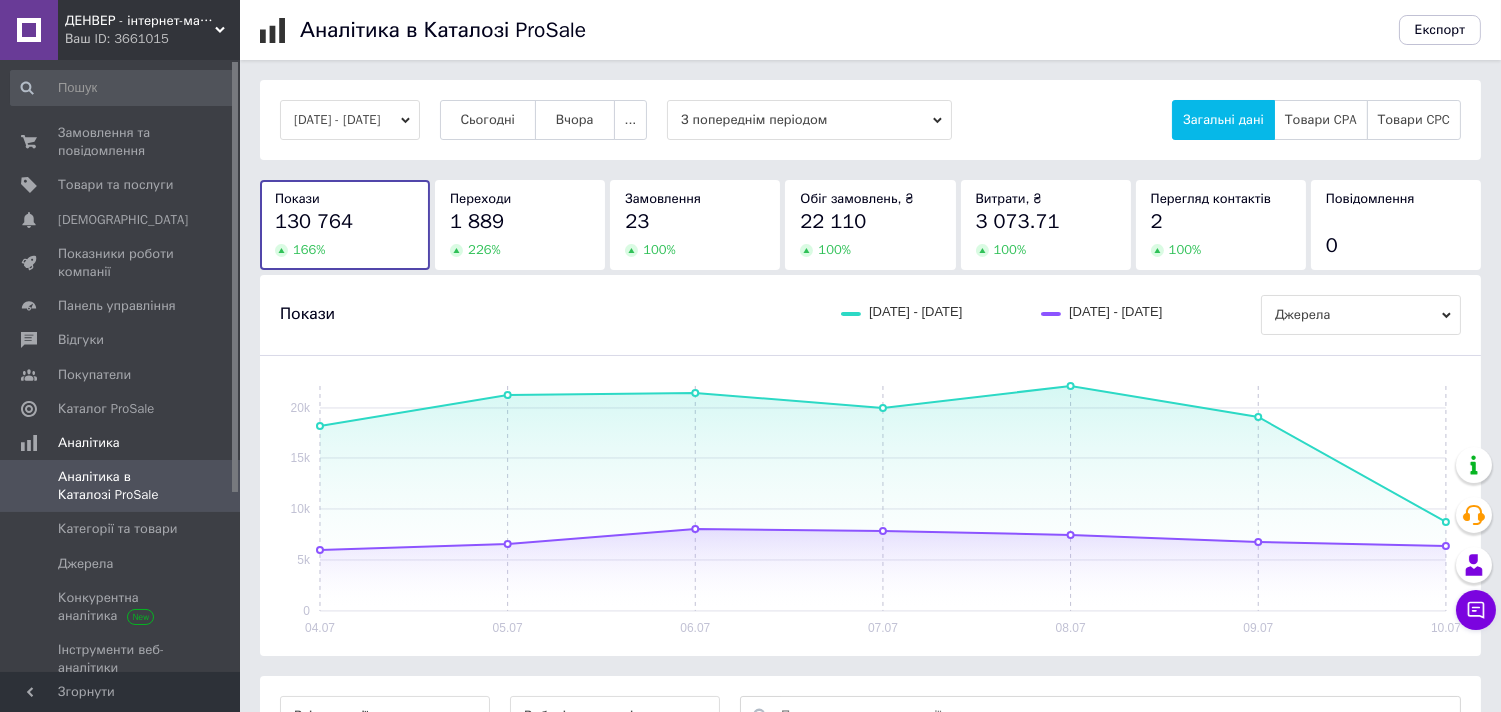 click on "[DATE] - [DATE] Сьогодні [GEOGRAPHIC_DATA] ... З попереднім періодом Загальні дані Товари CPA Товари CPC" at bounding box center (870, 120) 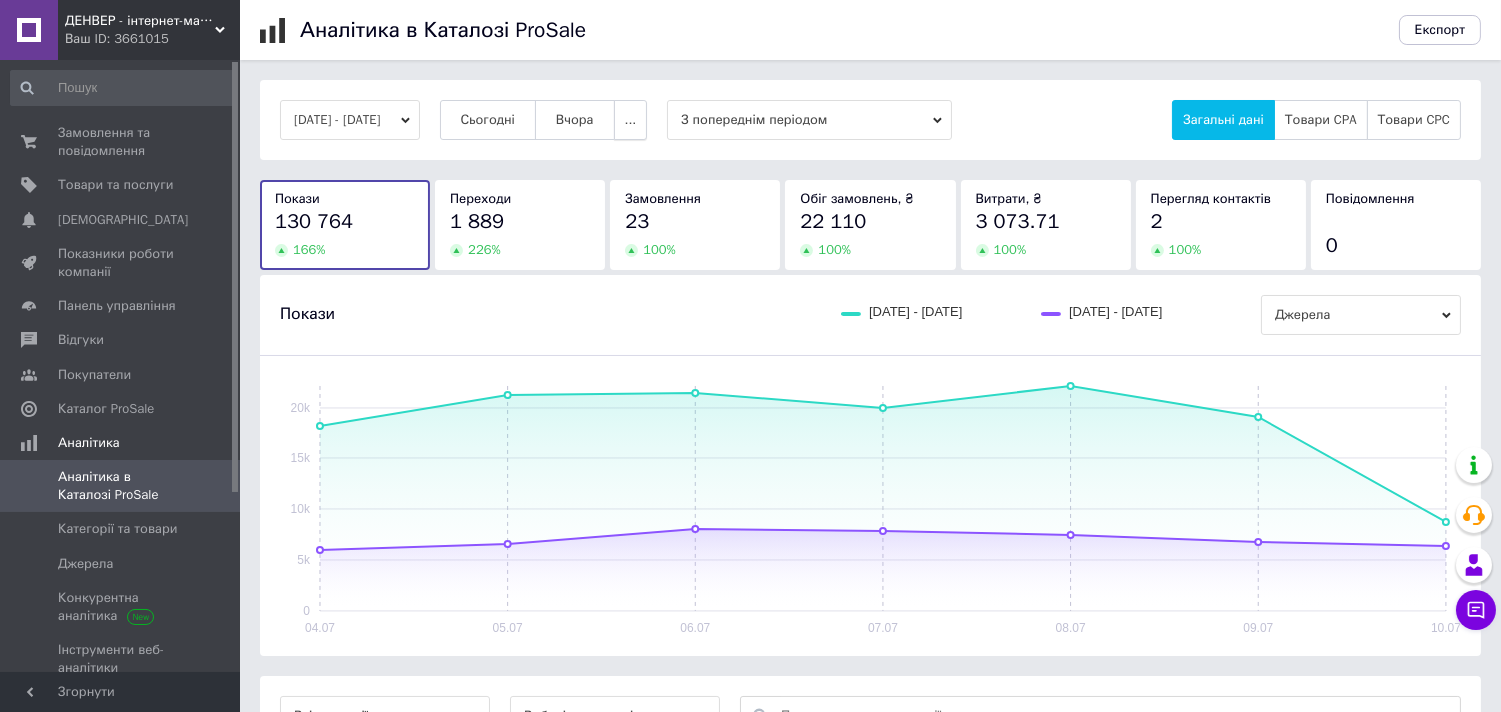 click on "..." at bounding box center [631, 120] 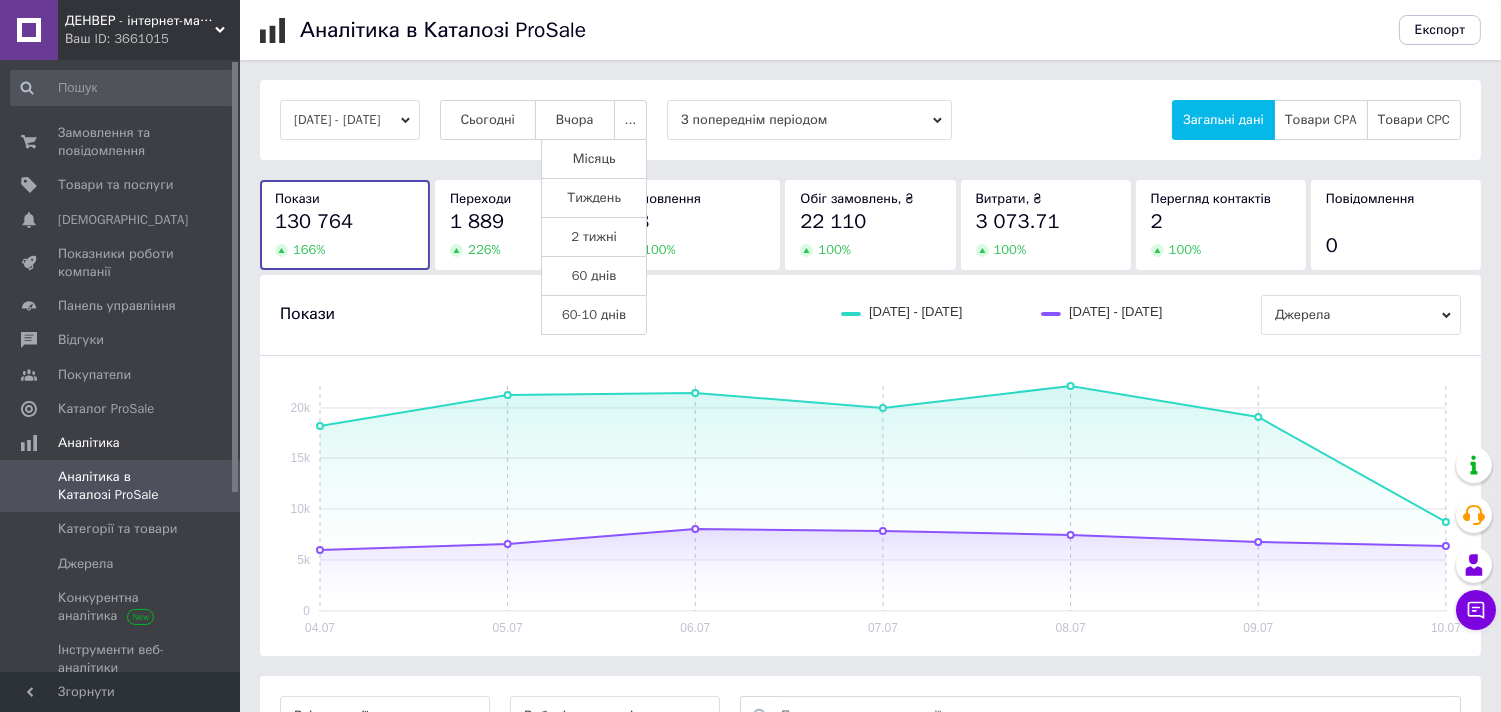 click on "60-10 днів" at bounding box center (594, 315) 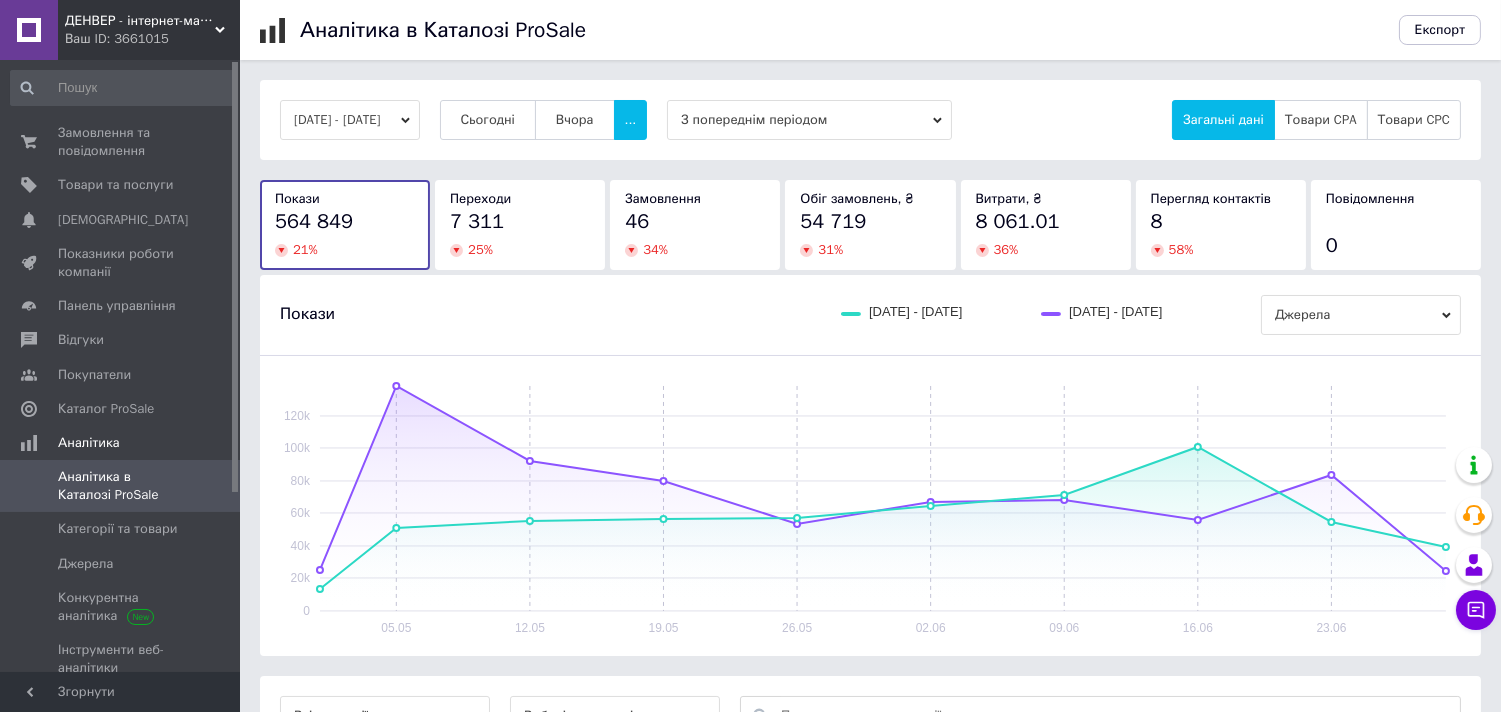 click on "[DATE] - [DATE]" at bounding box center [350, 120] 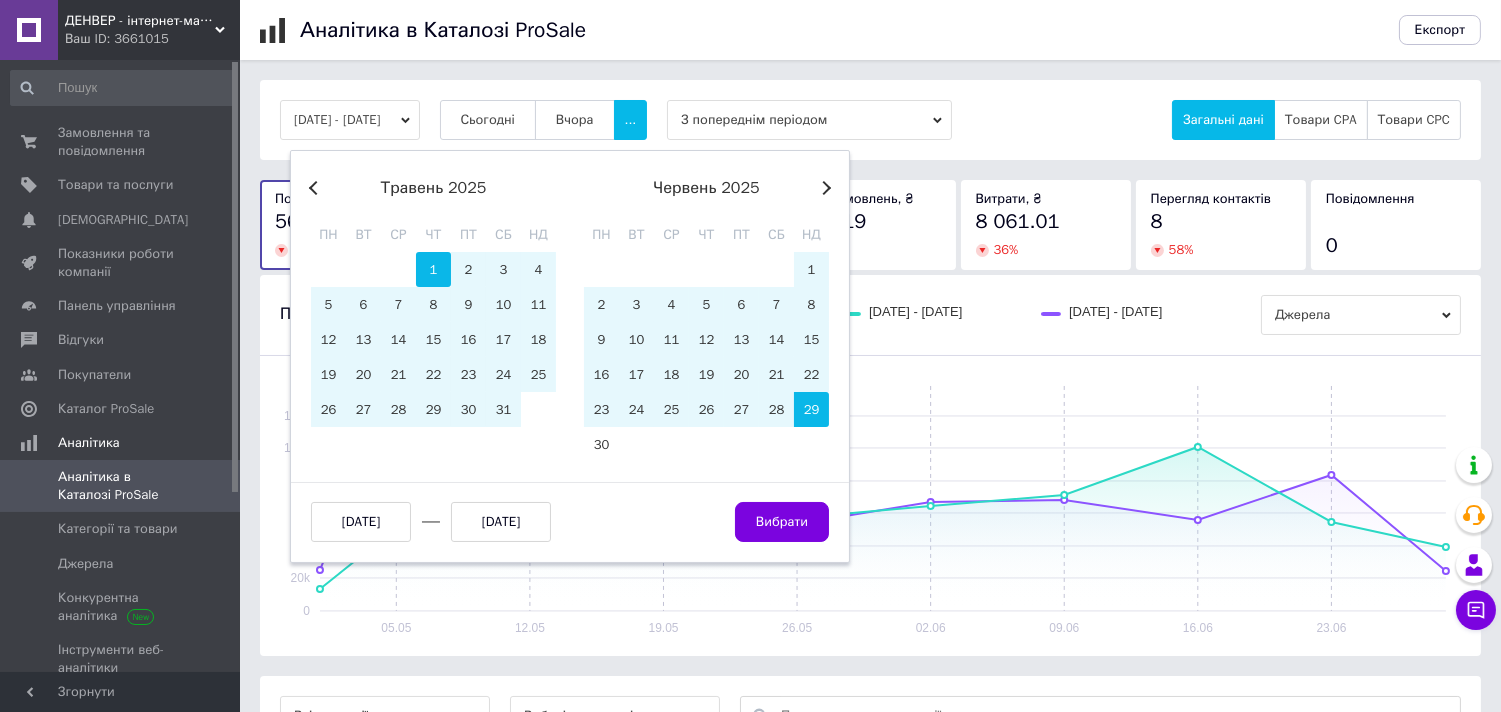 click on "1" at bounding box center (433, 269) 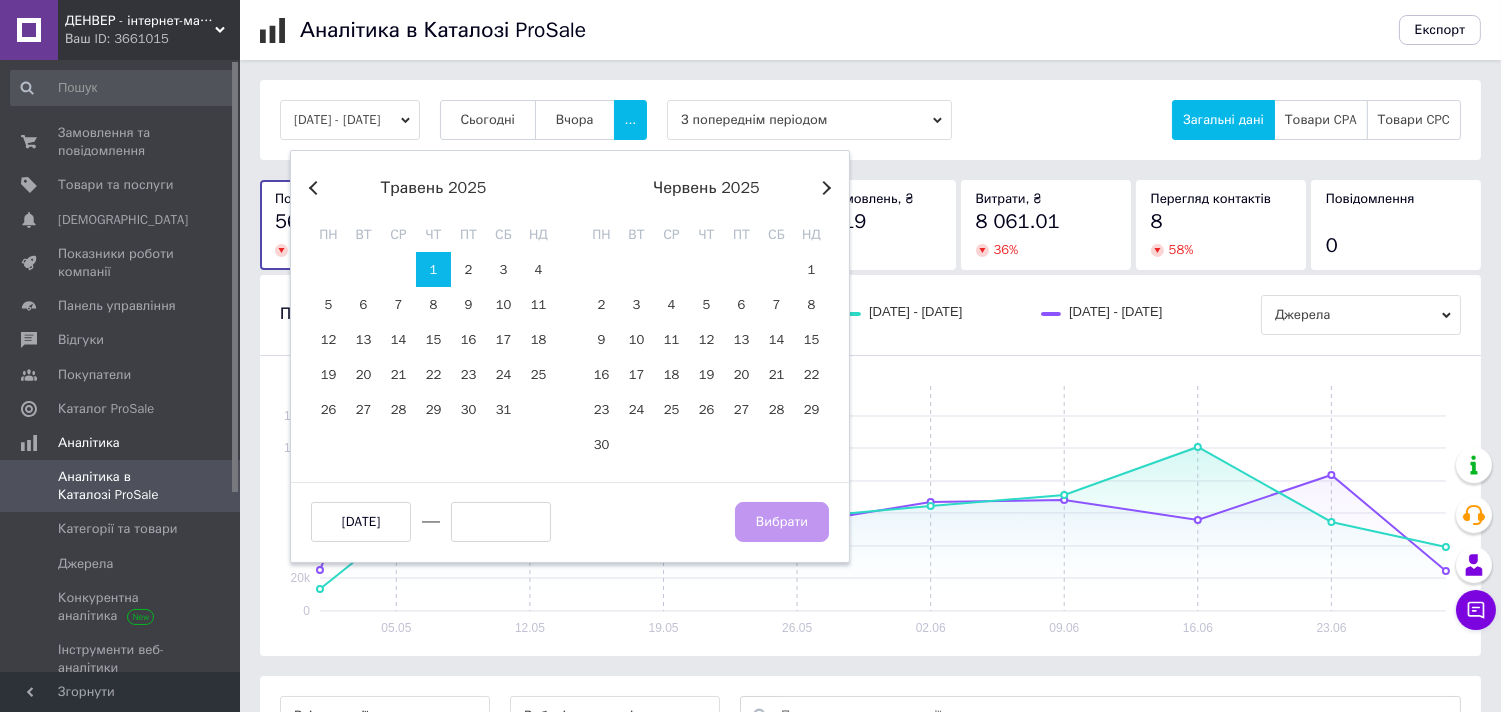 click on "Next Month" at bounding box center [824, 188] 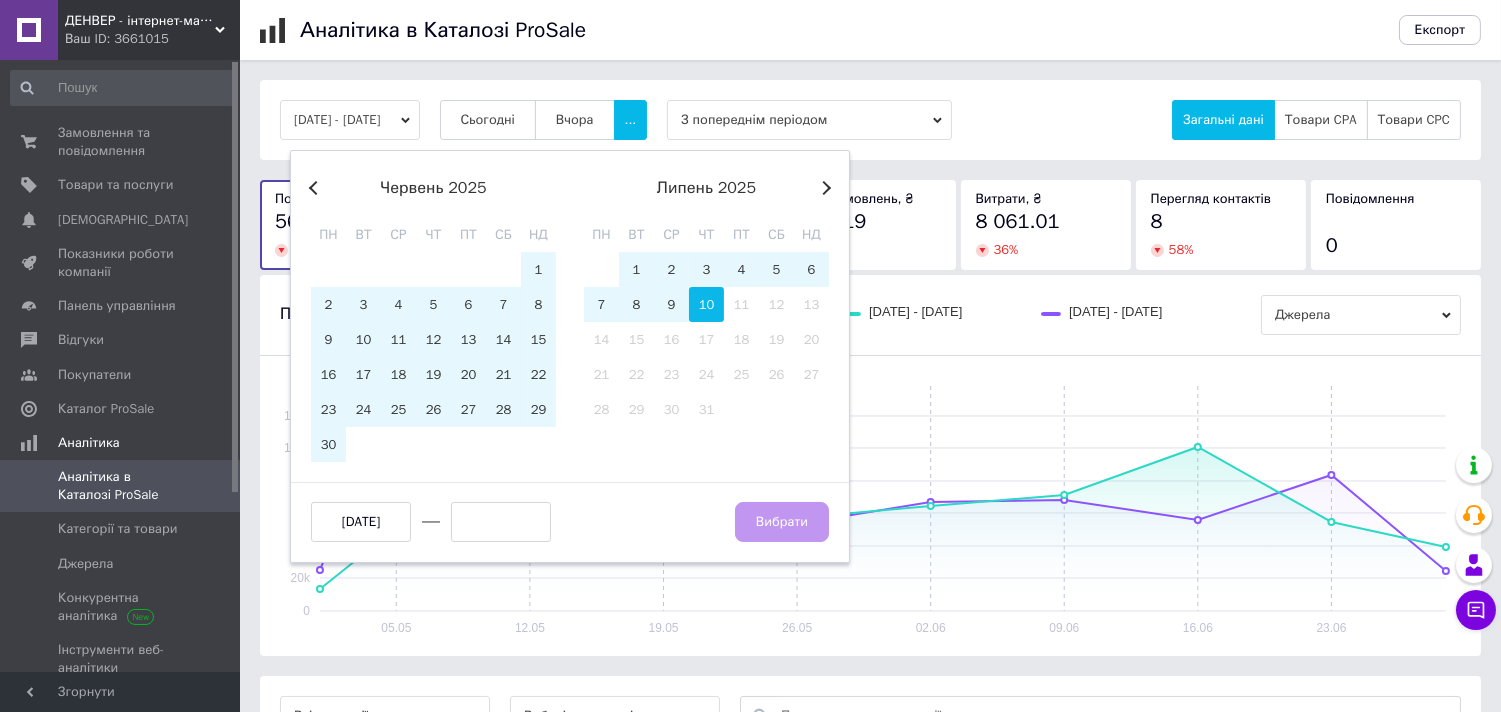 click on "10" at bounding box center (706, 304) 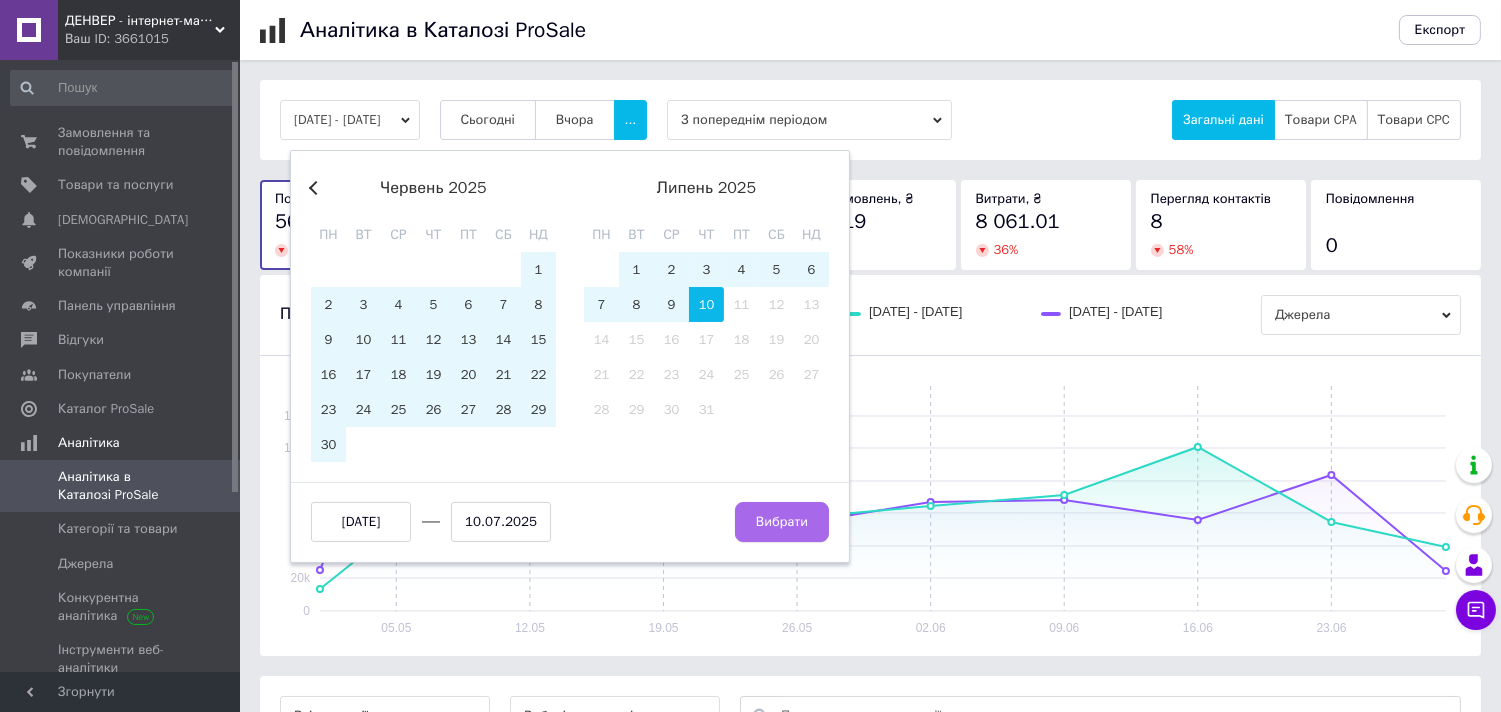 click on "Вибрати" at bounding box center (782, 522) 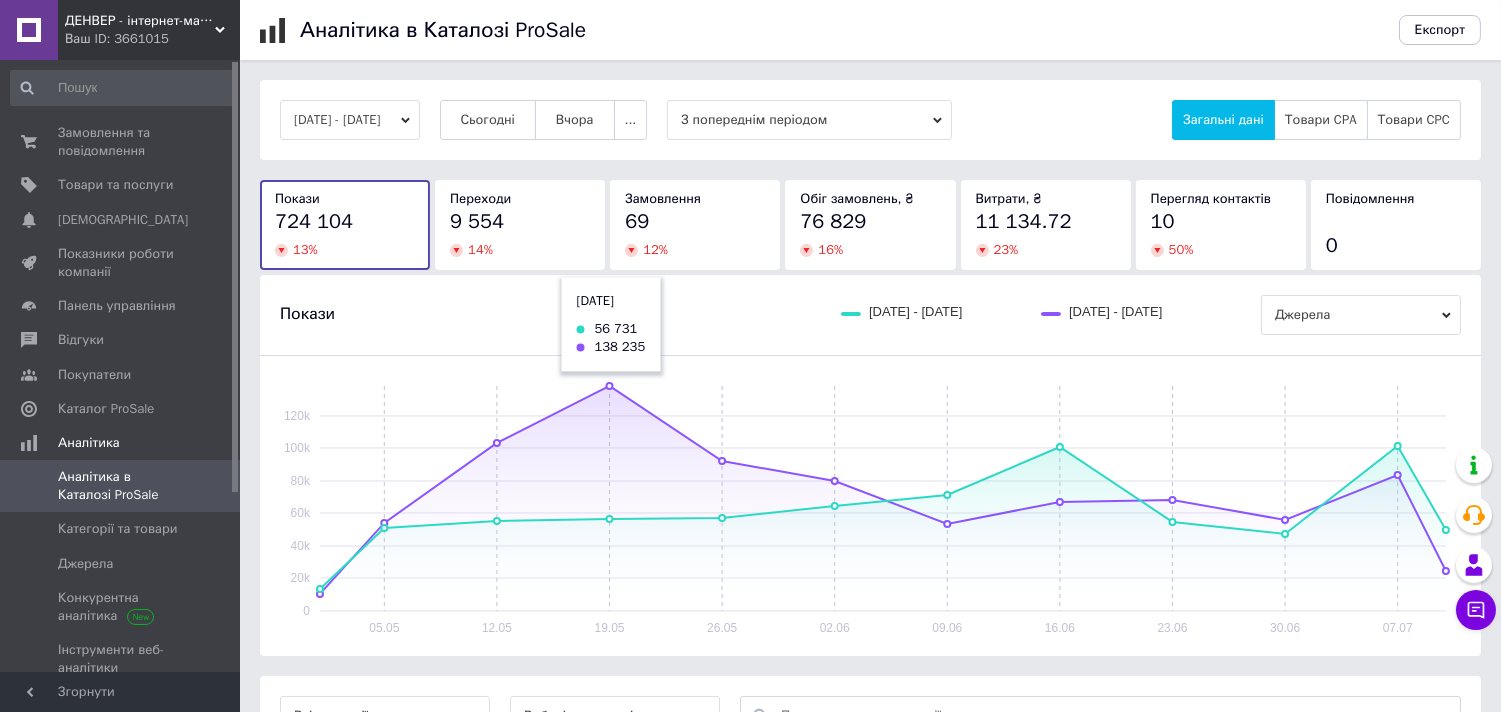 scroll, scrollTop: 225, scrollLeft: 0, axis: vertical 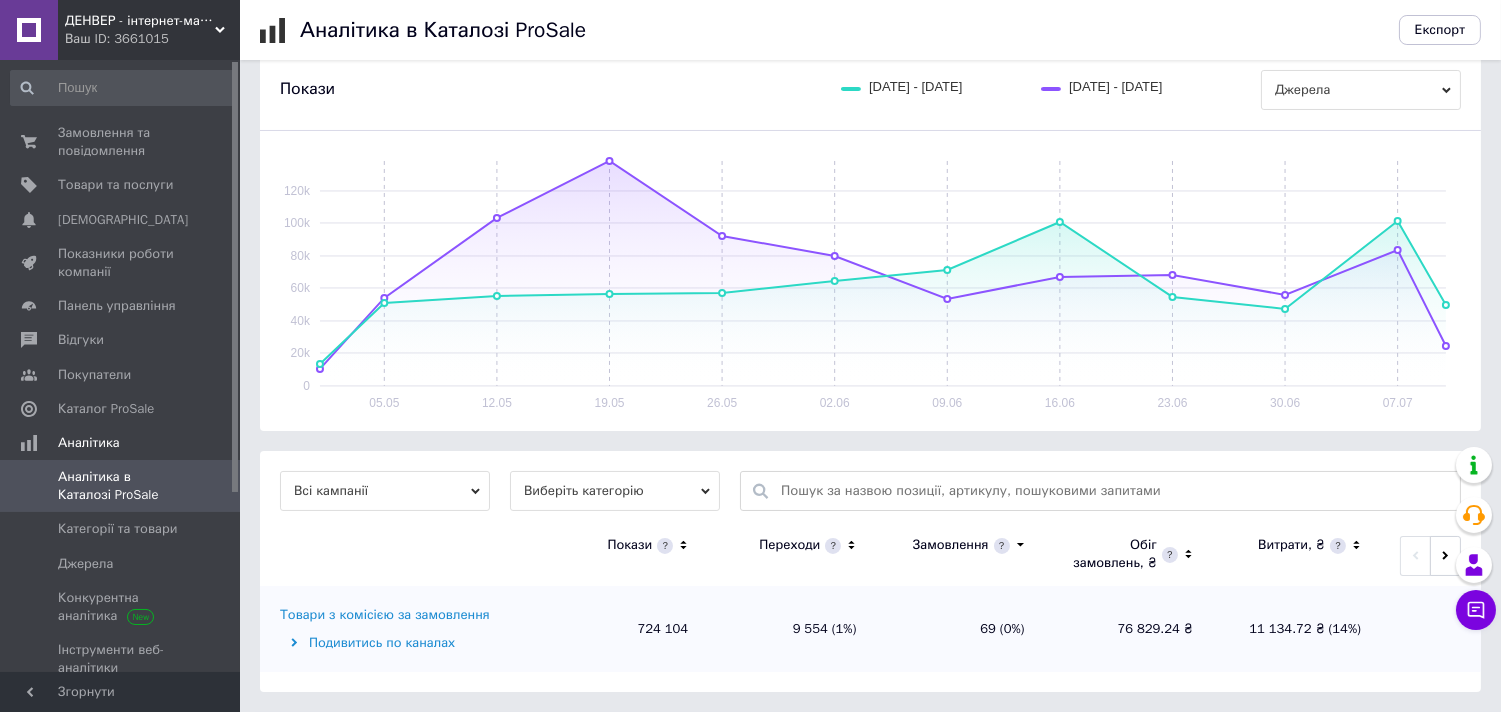 click on "Виберіть категорію" at bounding box center [615, 491] 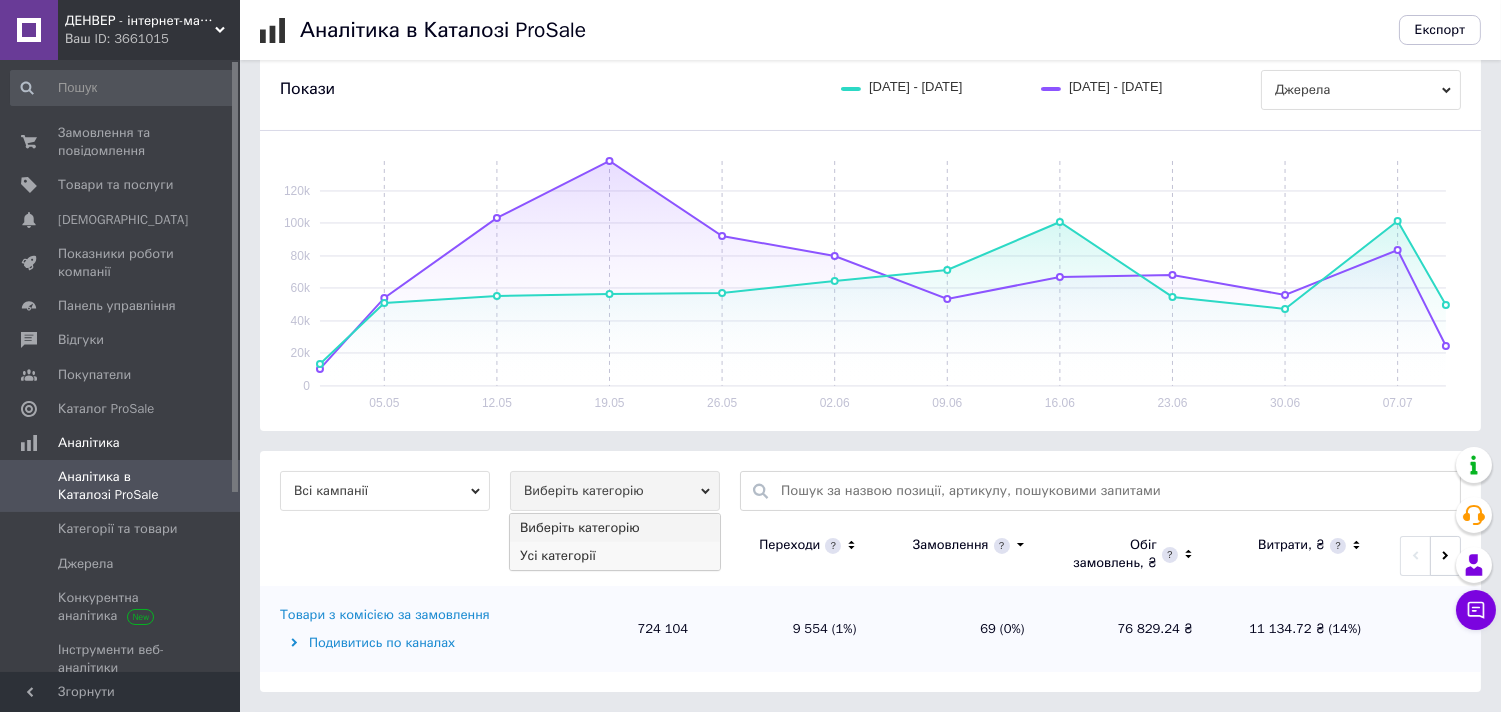 click on "Усі категорії" at bounding box center [615, 556] 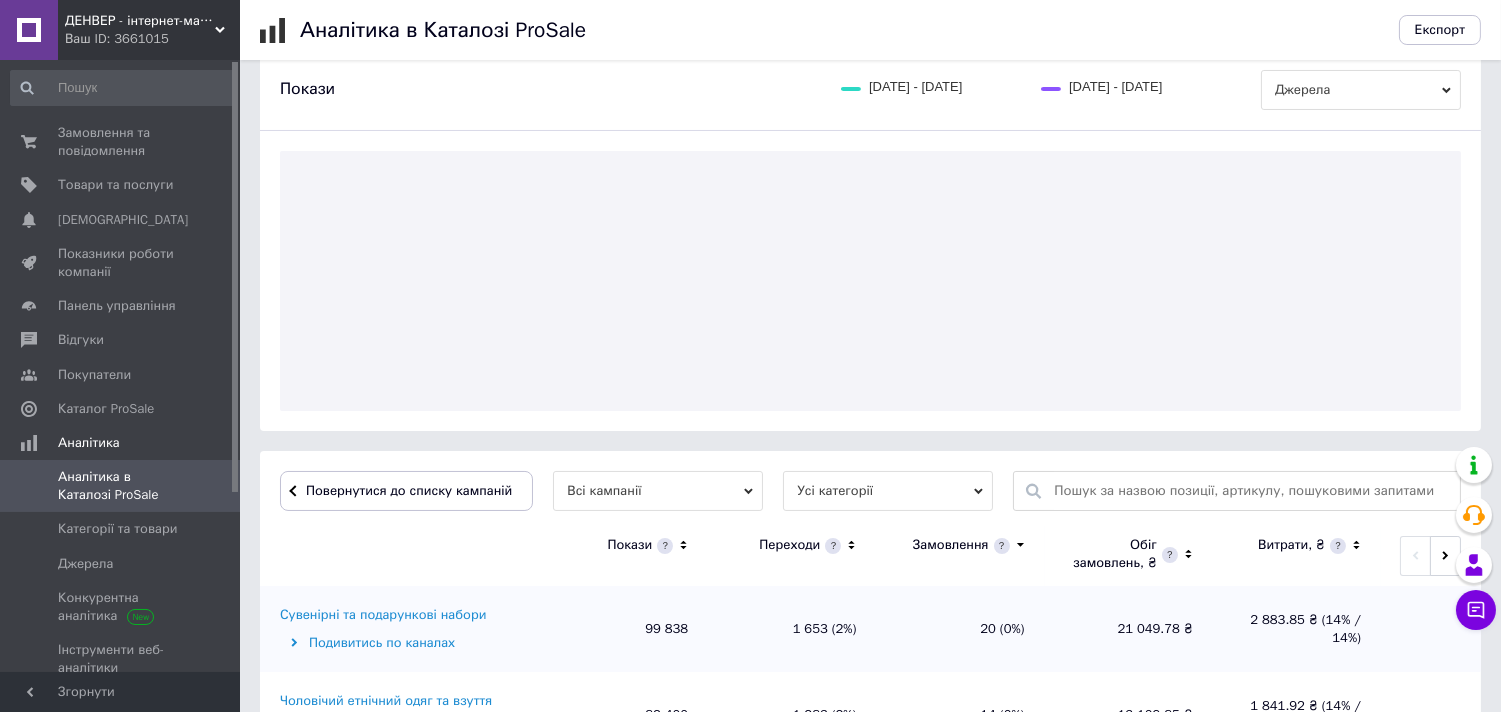 scroll, scrollTop: 602, scrollLeft: 0, axis: vertical 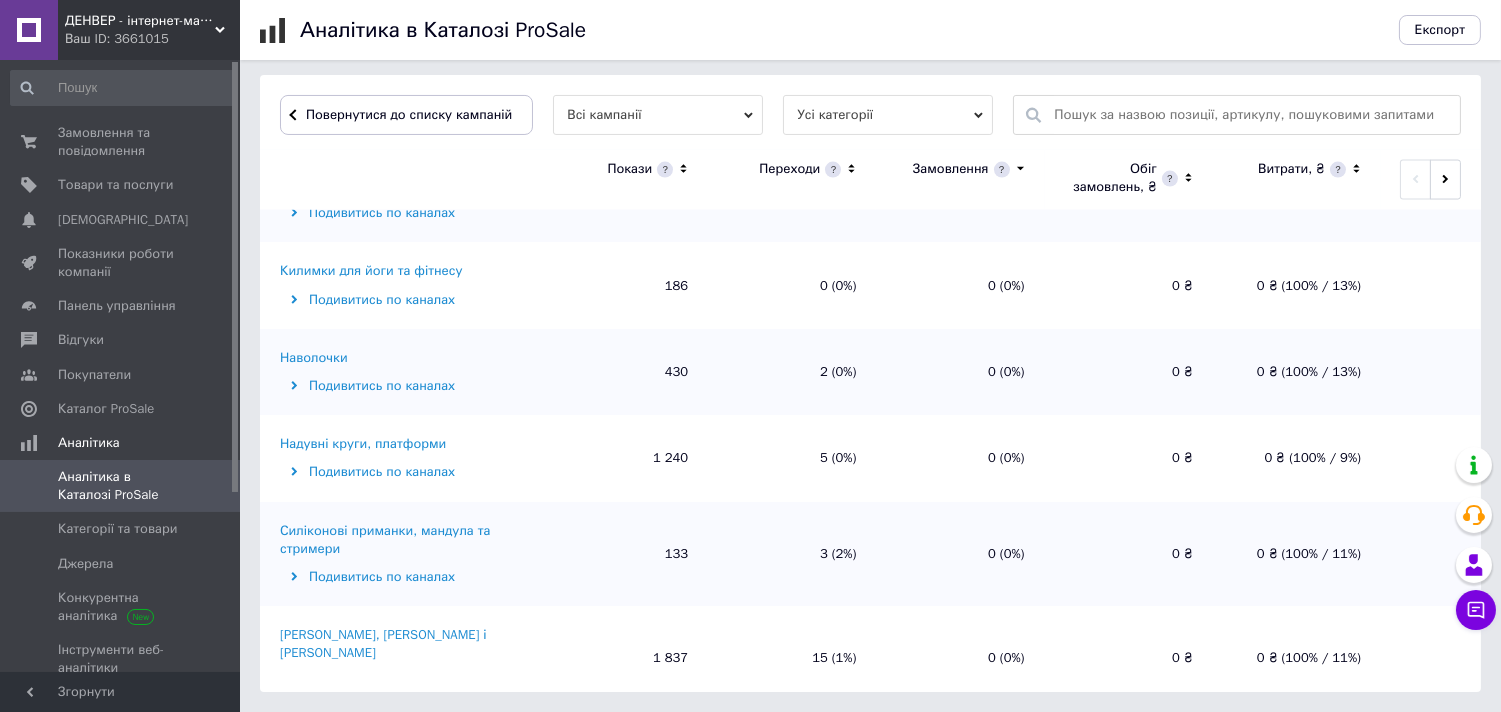 click on "Надувні круги, платформи" at bounding box center [363, 444] 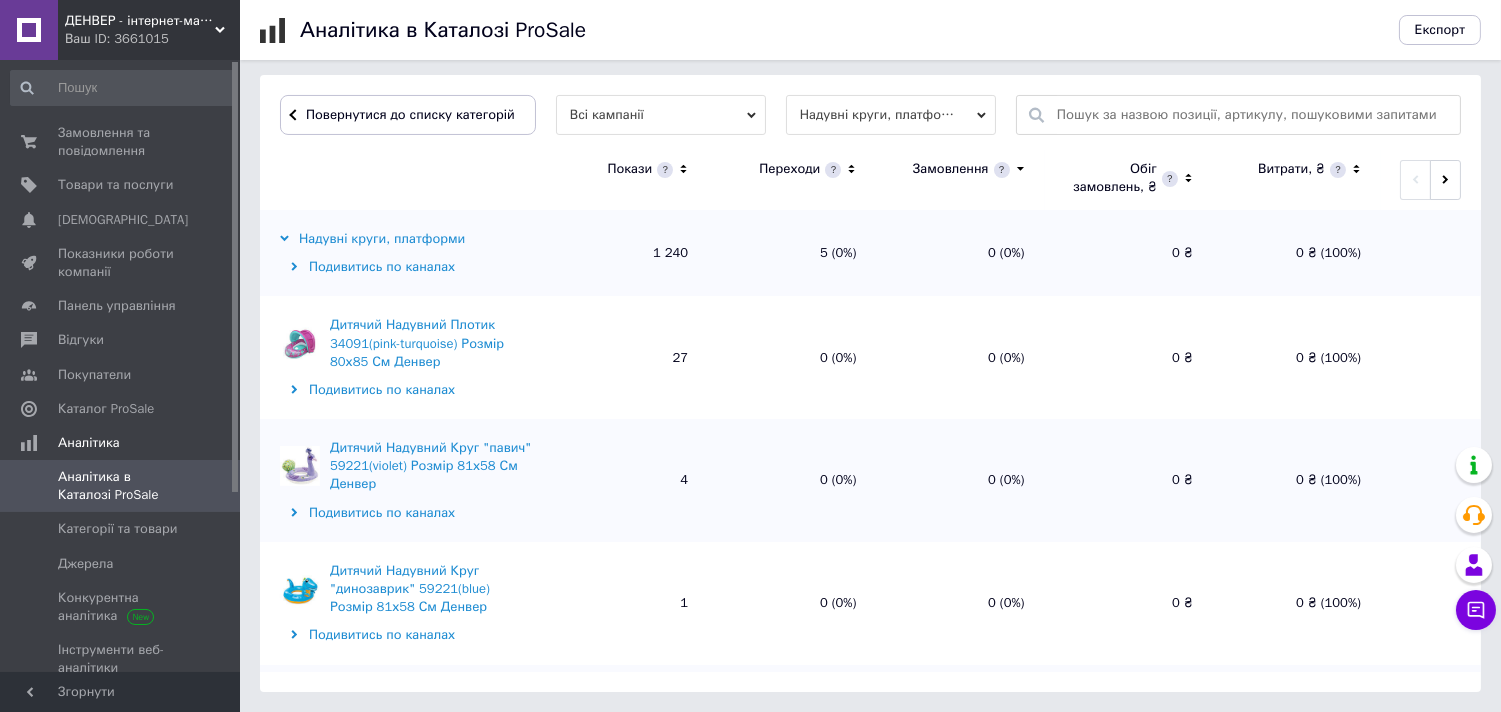 scroll, scrollTop: 0, scrollLeft: 0, axis: both 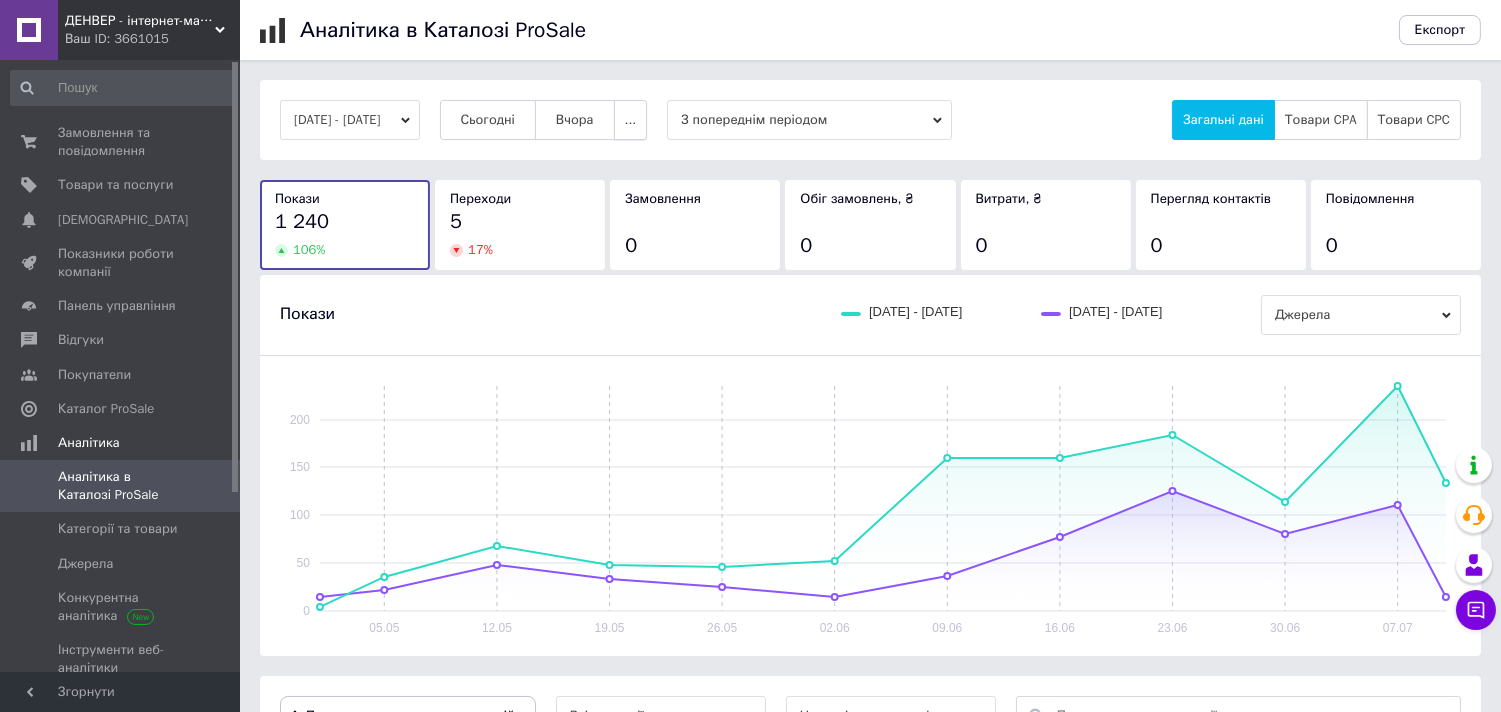 click on "..." at bounding box center [631, 120] 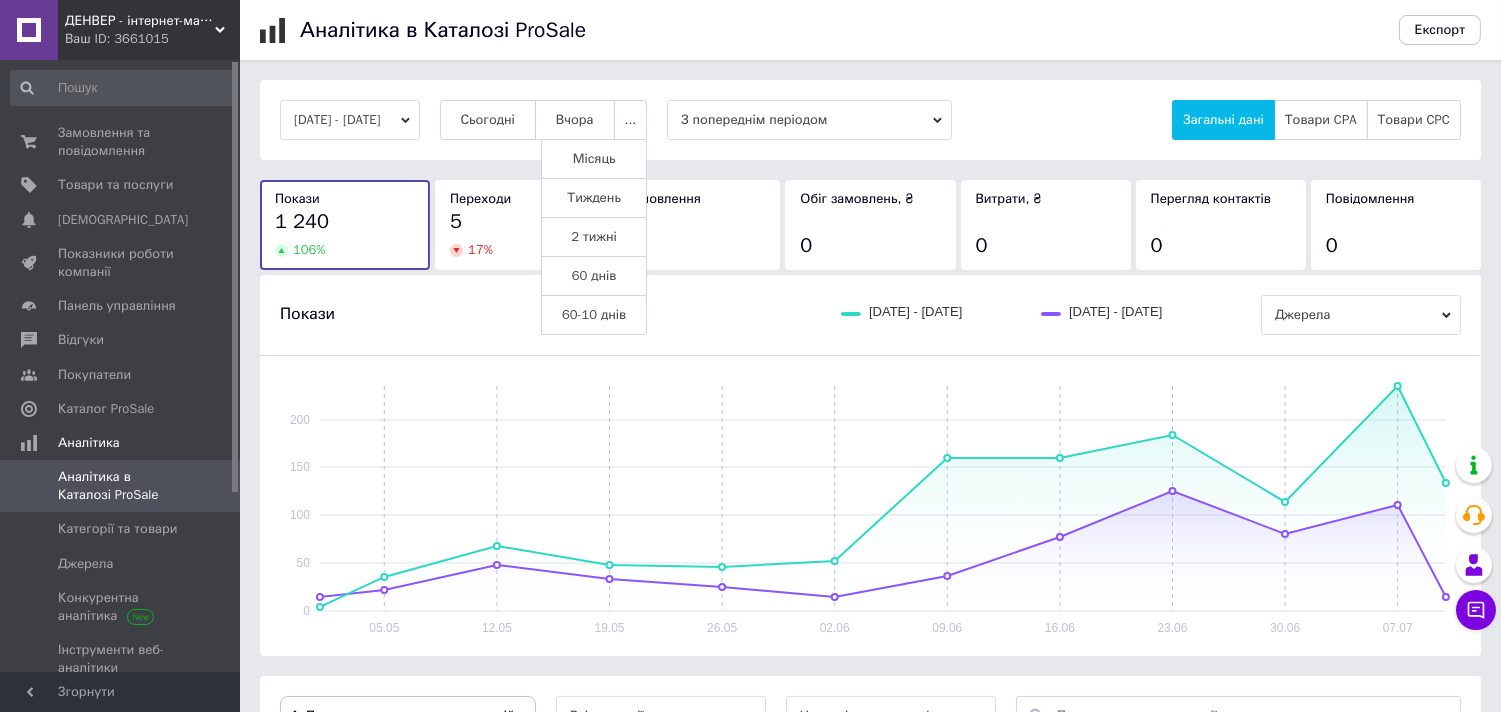 click on "60 днів" at bounding box center [594, 276] 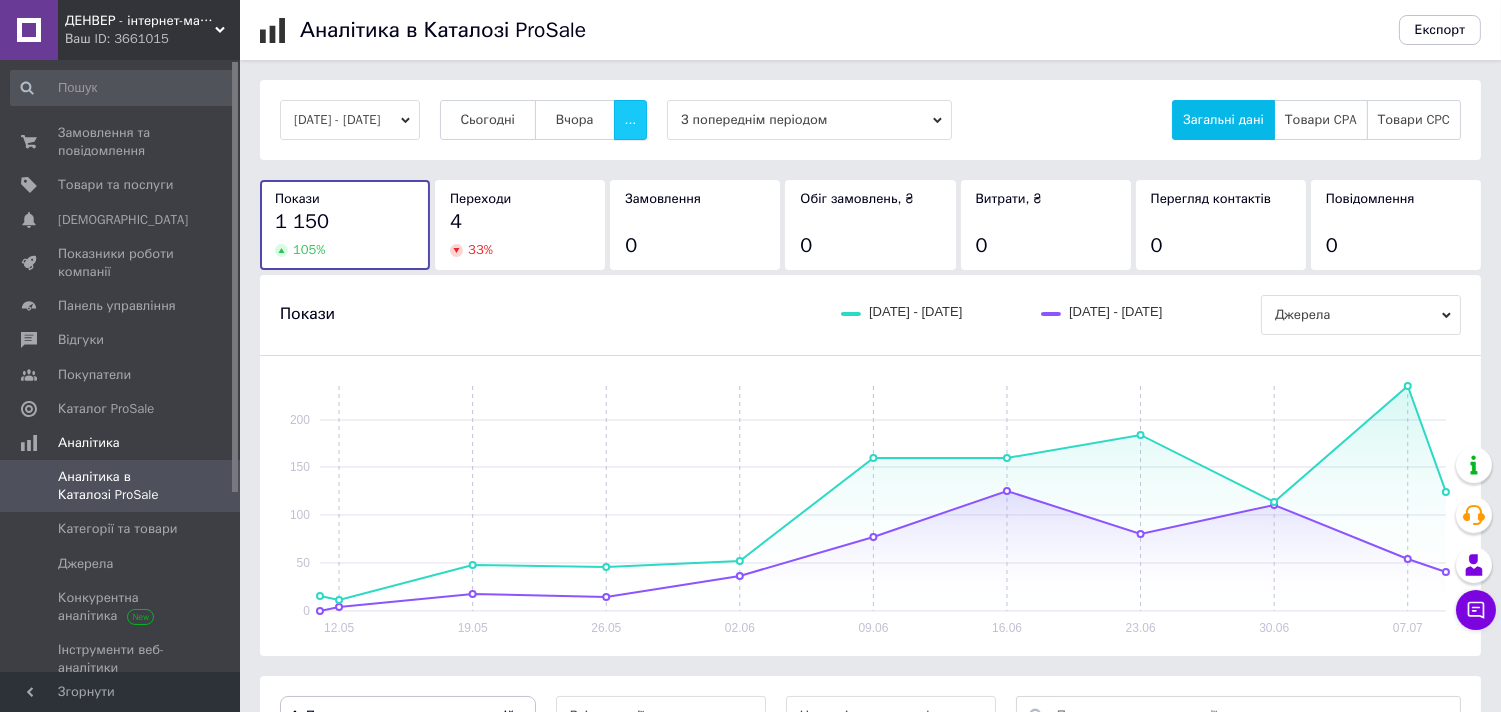click on "..." at bounding box center [631, 120] 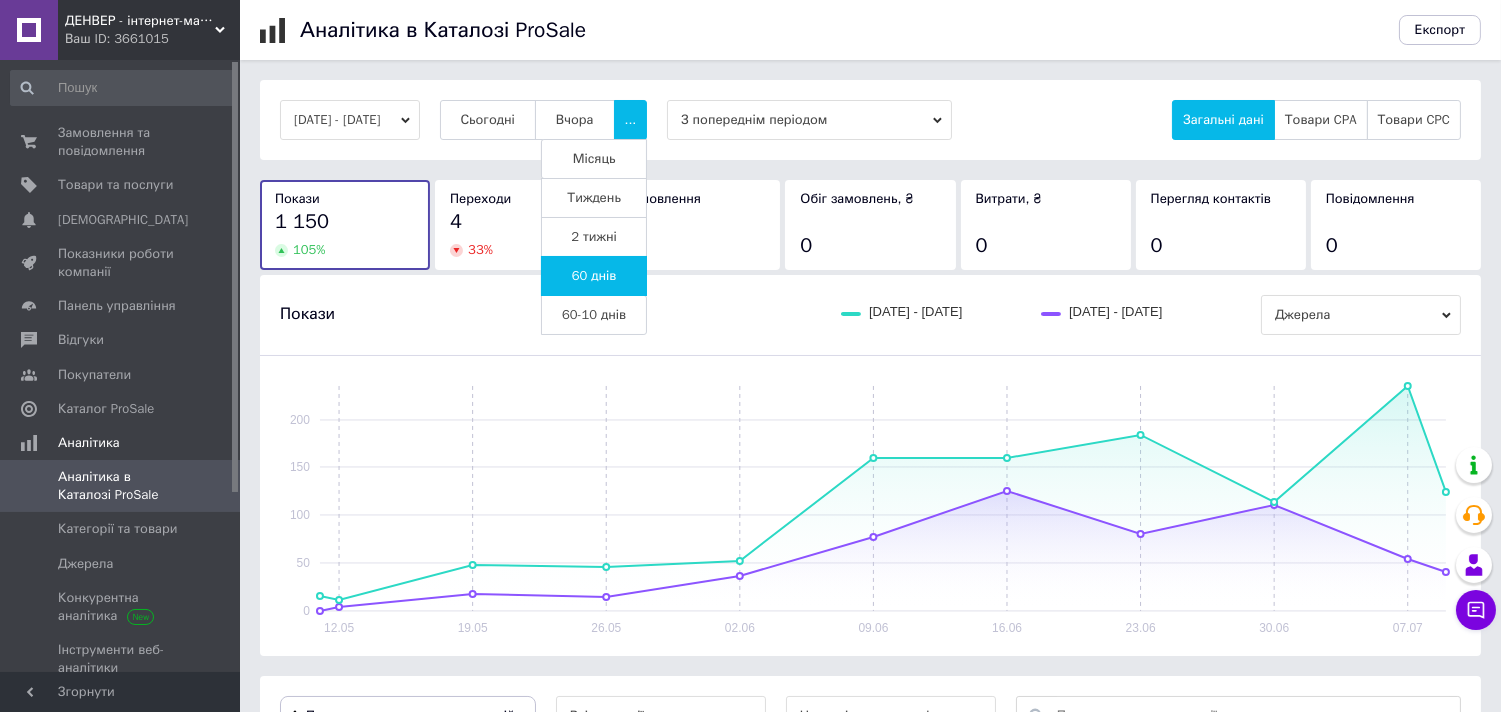 click on "Місяць" at bounding box center [594, 159] 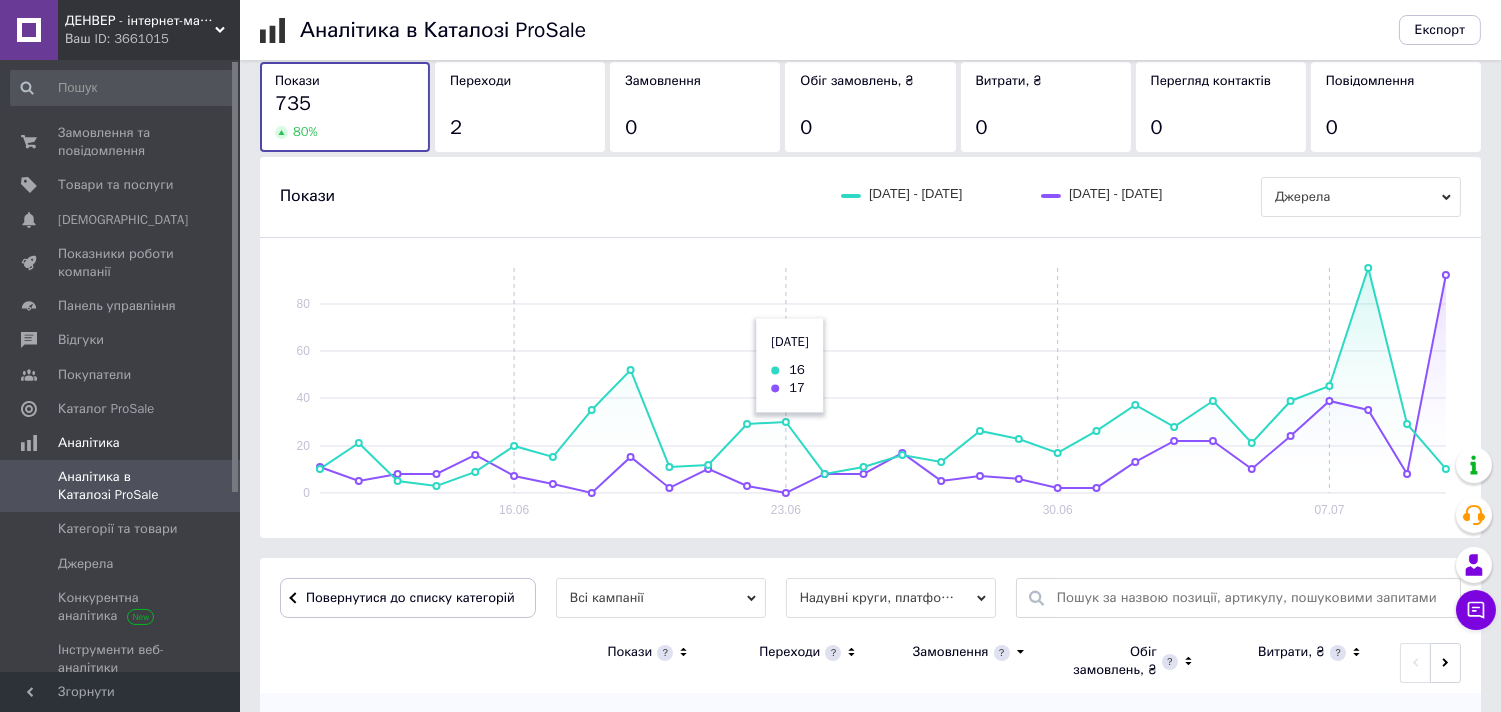 scroll, scrollTop: 120, scrollLeft: 0, axis: vertical 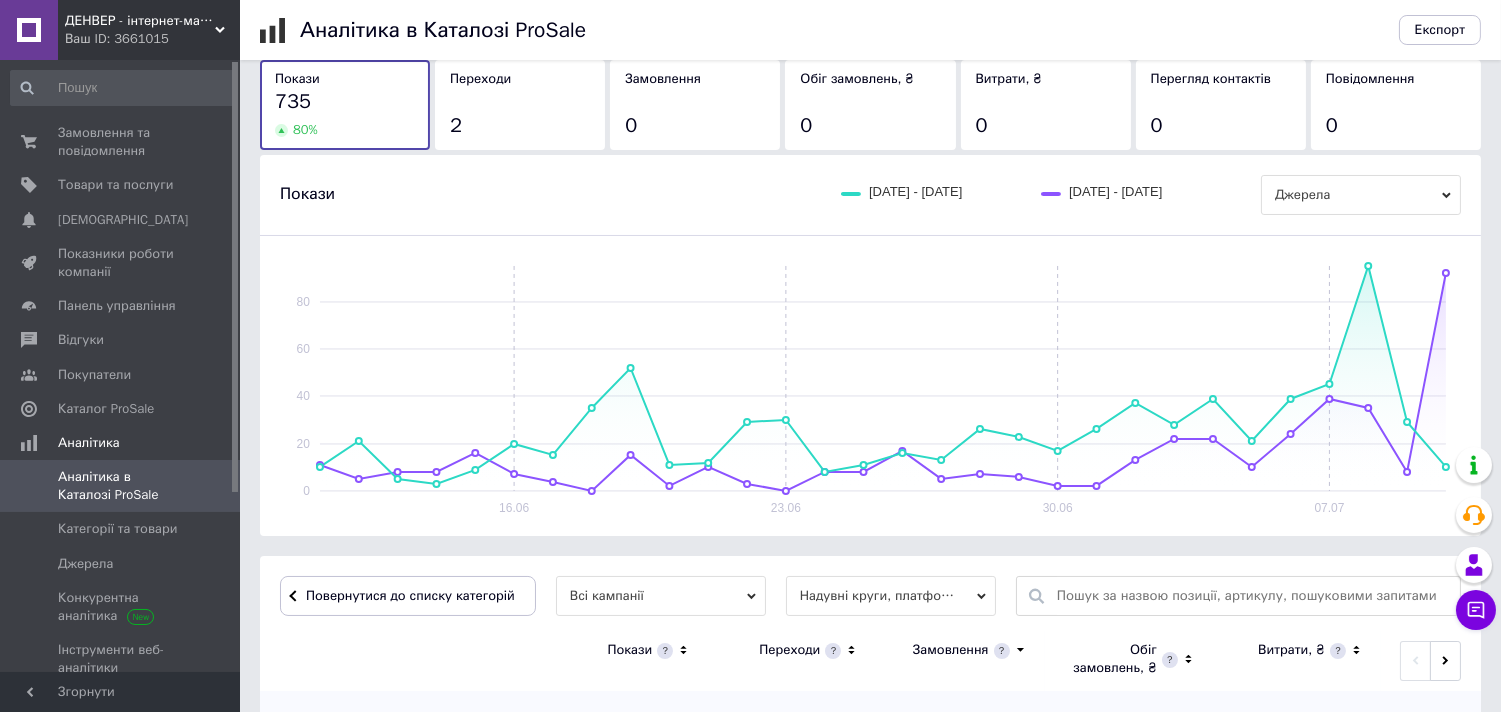click on "ДЕНВЕР - інтернет-магазин преміальної якості та доступних цін!" at bounding box center (140, 21) 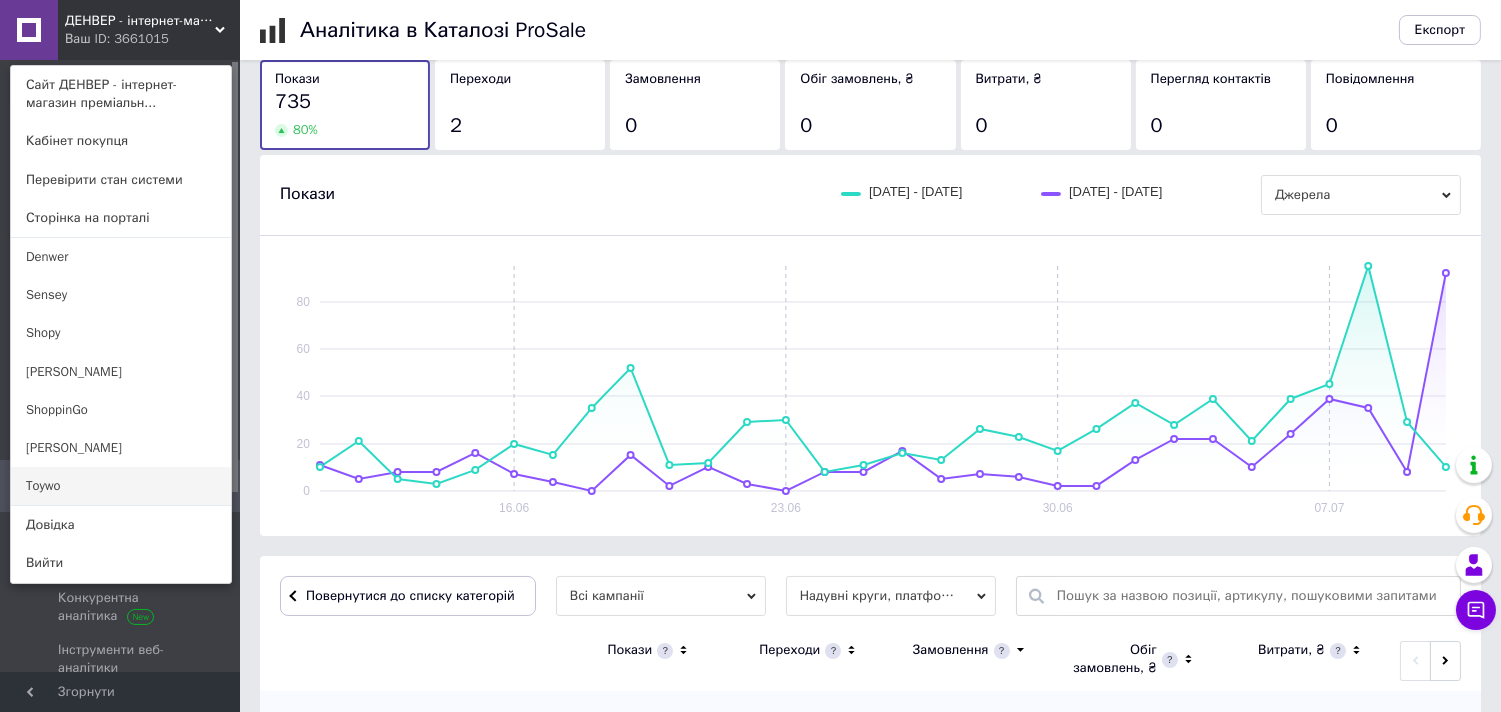 click on "Toywo" at bounding box center [121, 486] 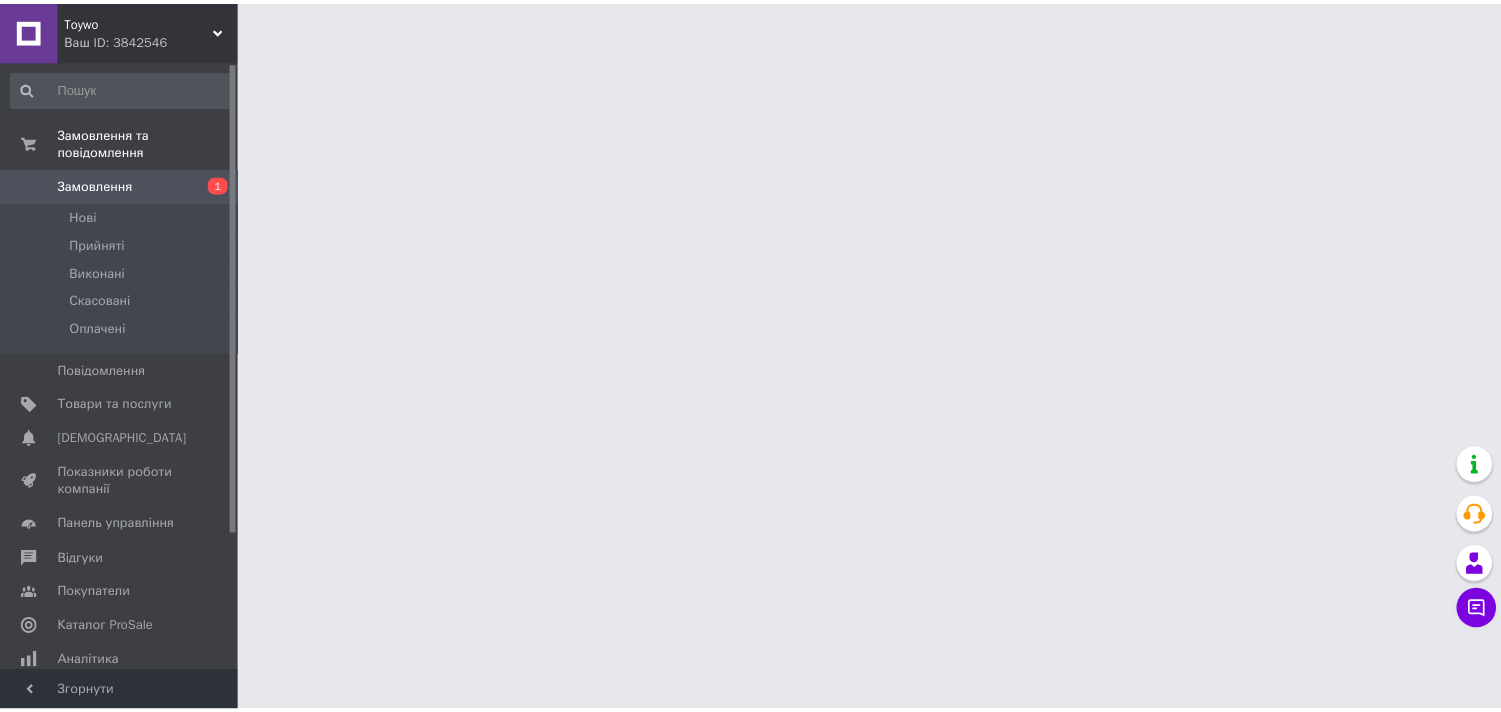 scroll, scrollTop: 0, scrollLeft: 0, axis: both 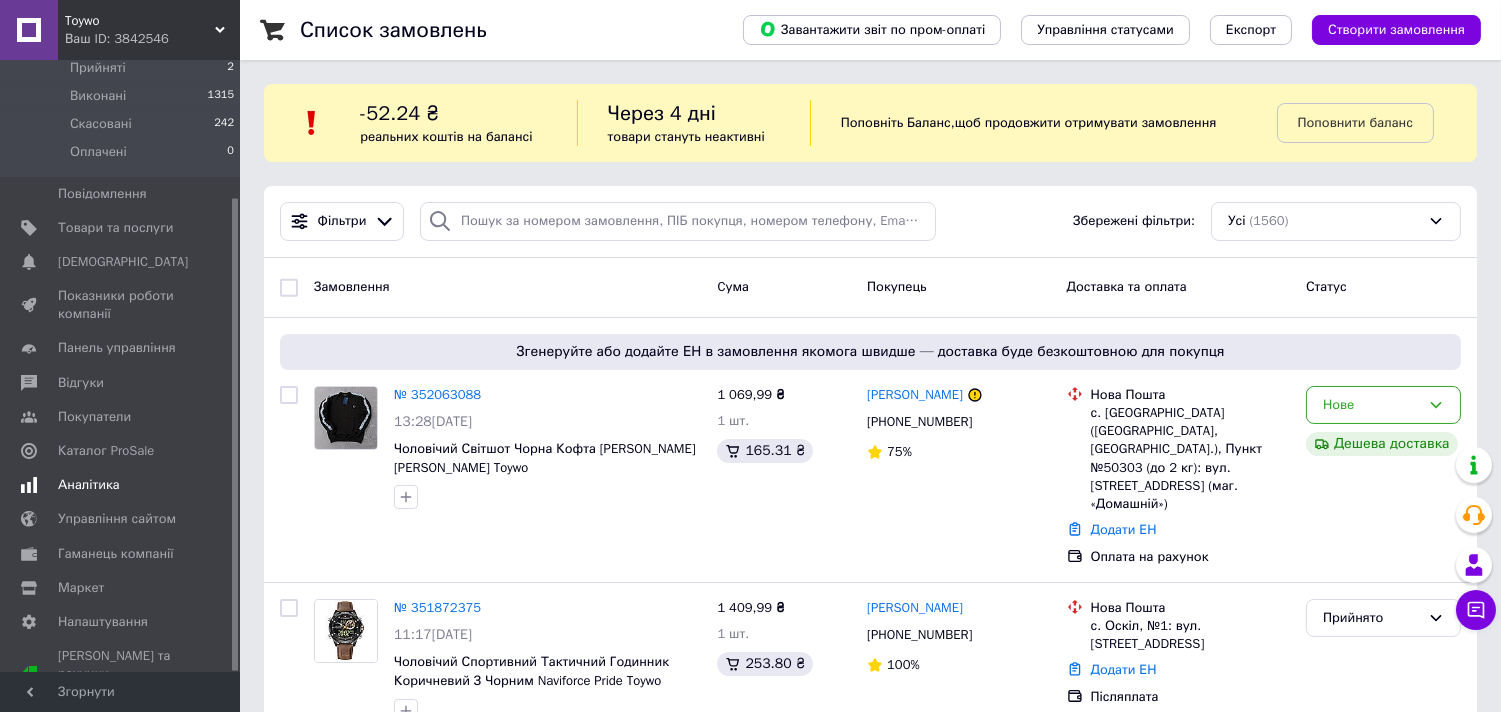 click on "Аналітика" at bounding box center (123, 485) 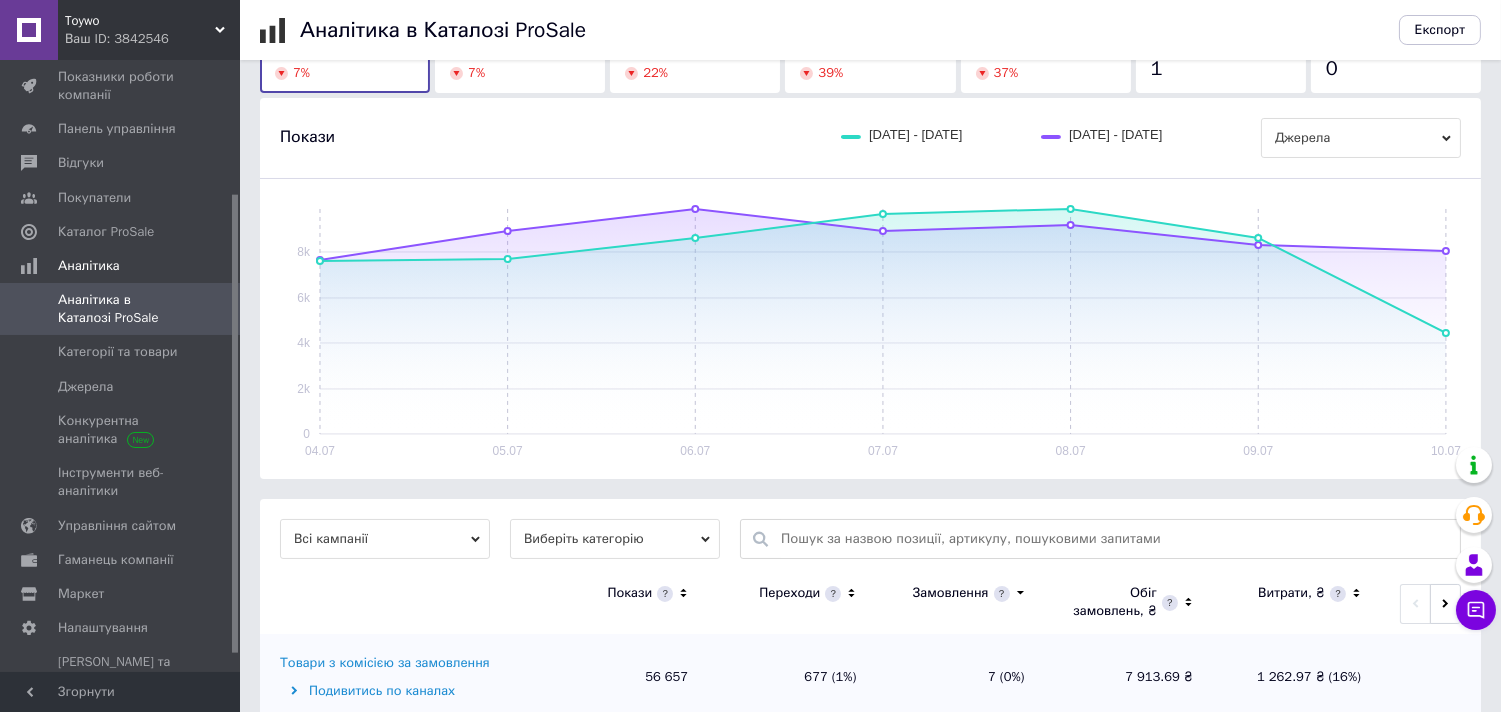 scroll, scrollTop: 0, scrollLeft: 0, axis: both 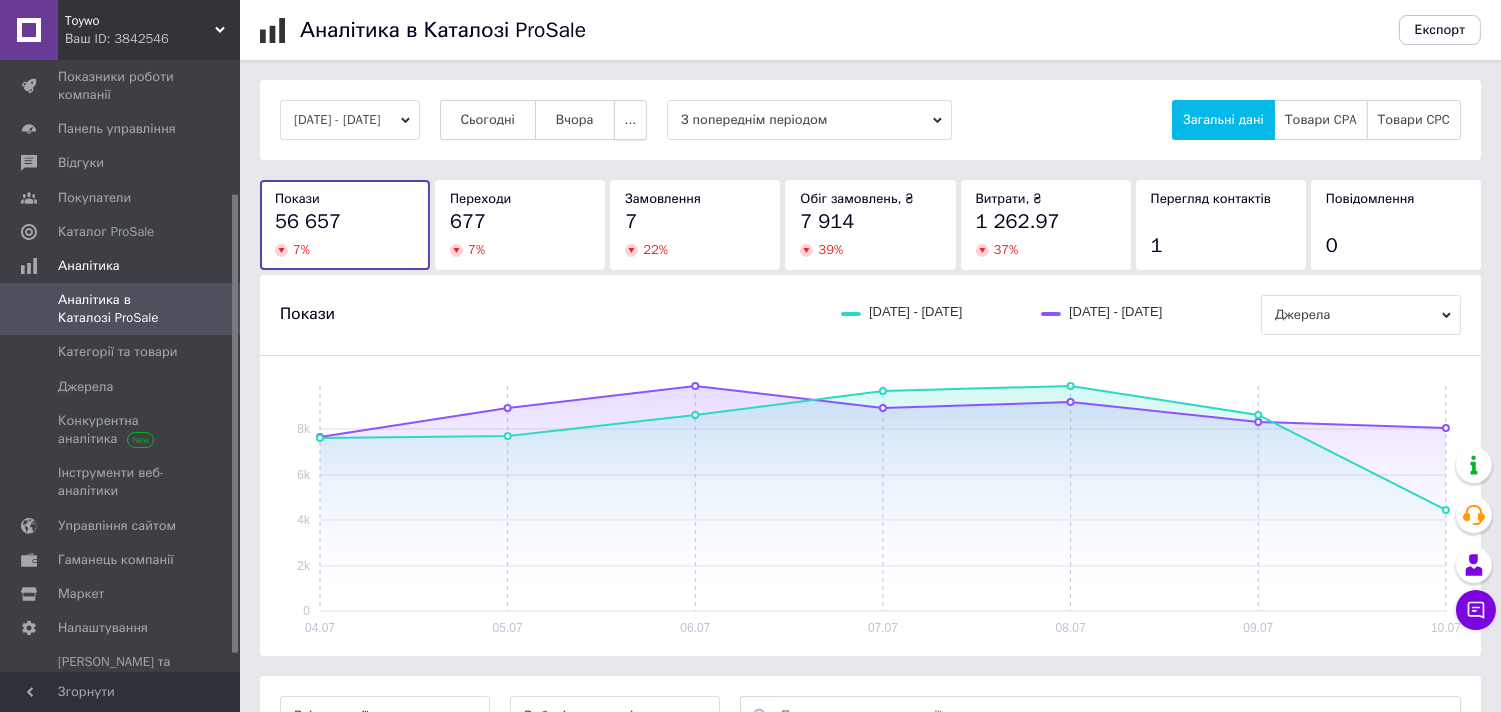 click on "..." at bounding box center [631, 120] 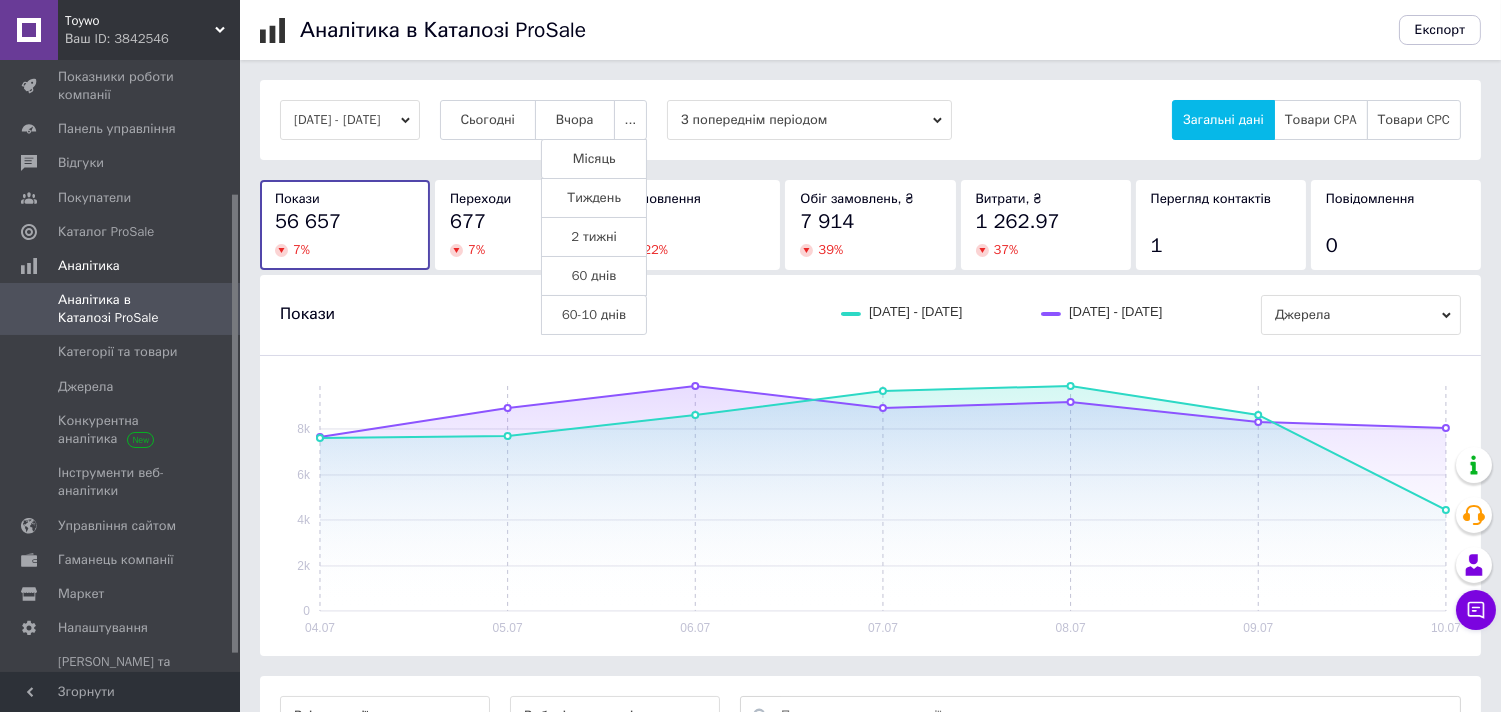 click on "Місяць" at bounding box center (594, 159) 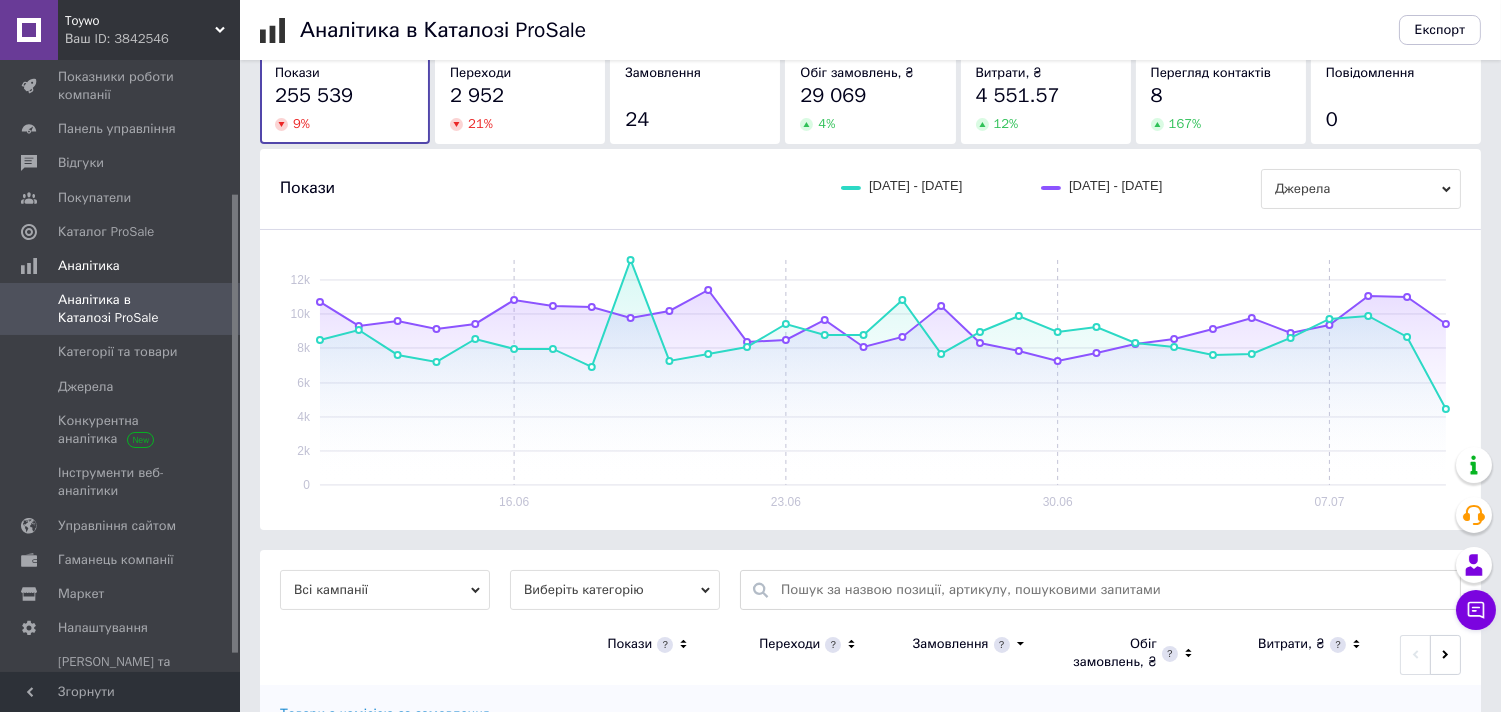 scroll, scrollTop: 225, scrollLeft: 0, axis: vertical 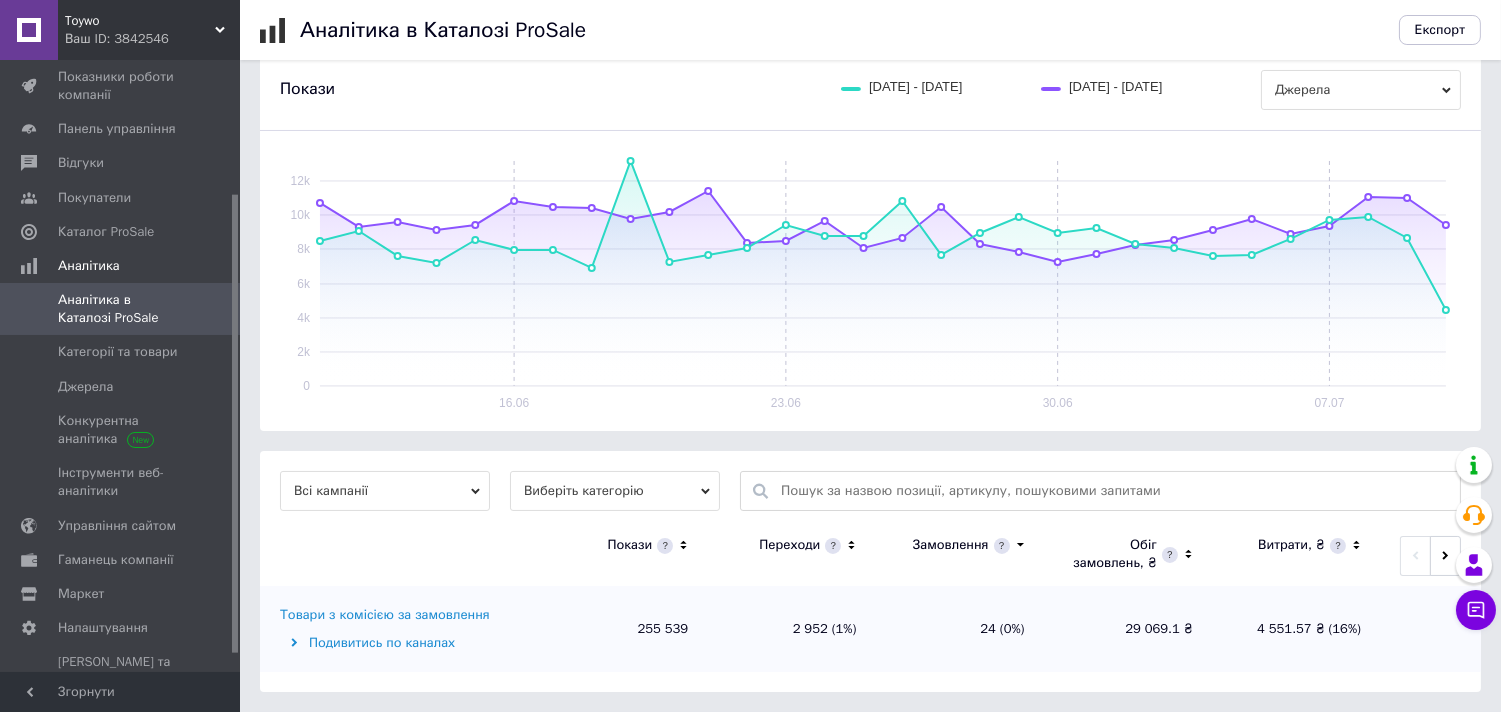 click on "Виберіть категорію" at bounding box center [615, 491] 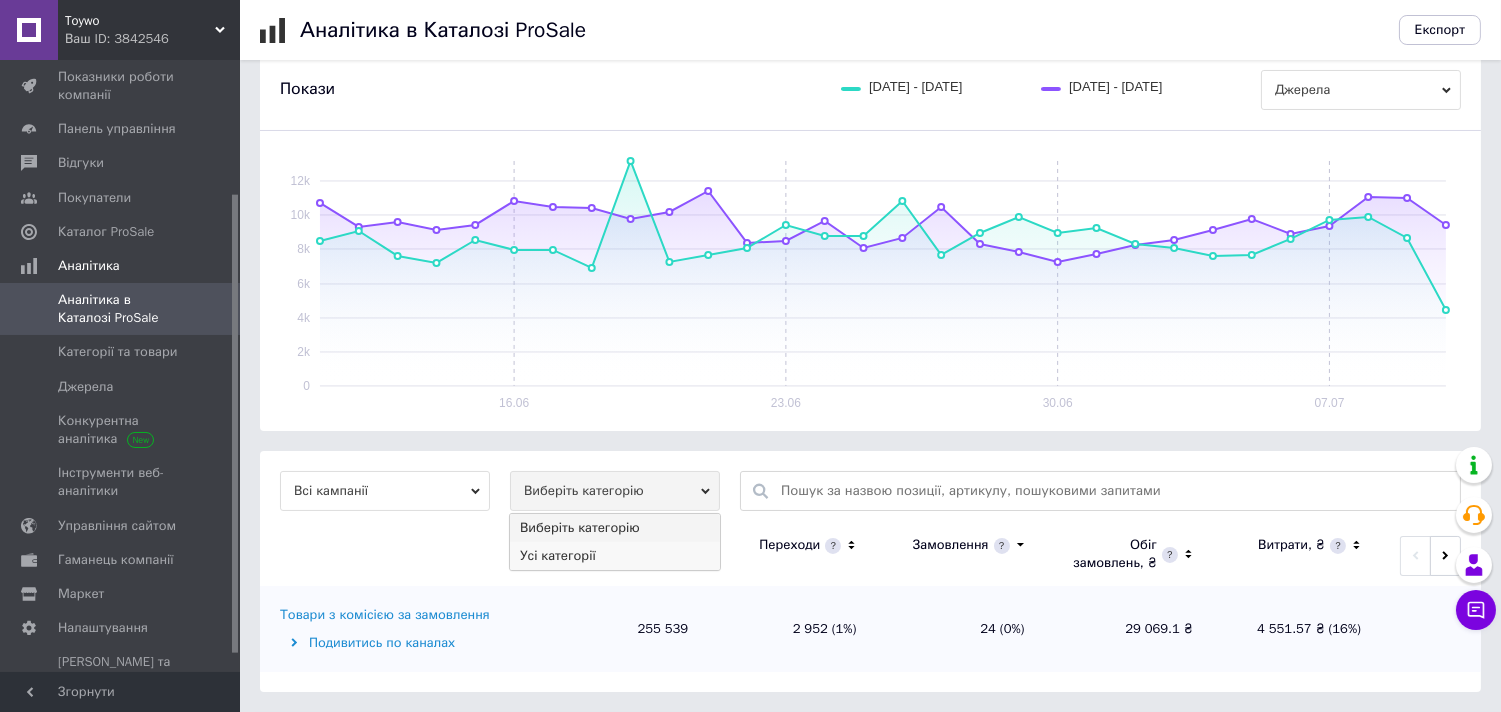 click on "Усі категорії" at bounding box center (615, 556) 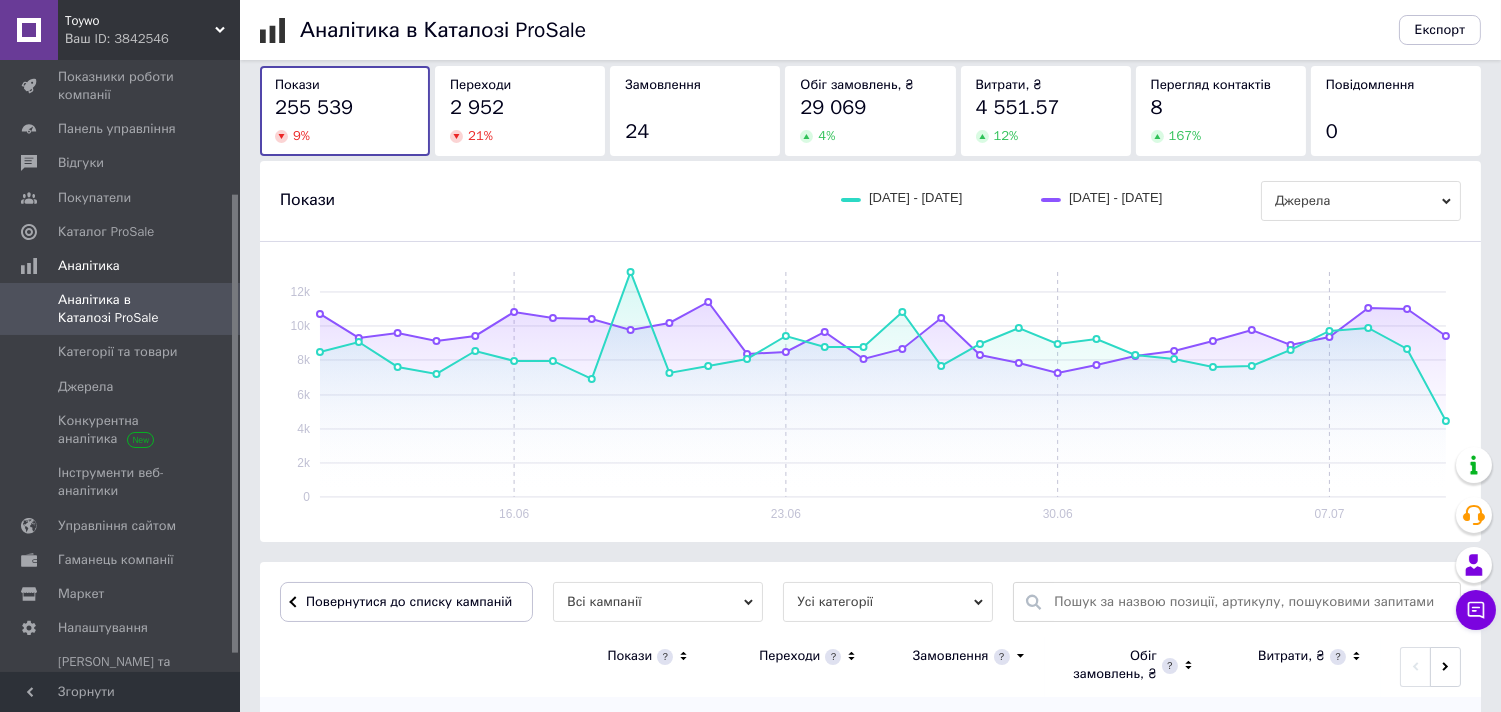 scroll, scrollTop: 225, scrollLeft: 0, axis: vertical 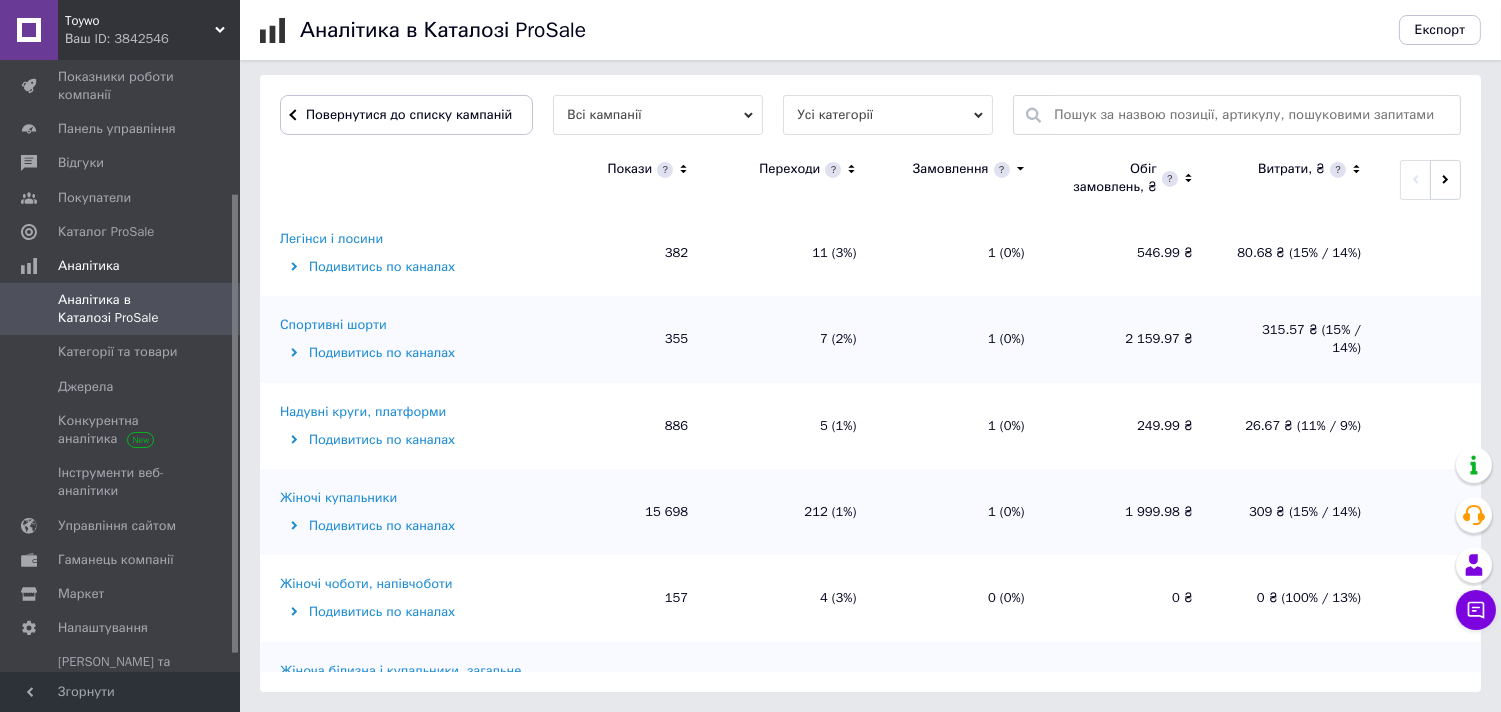 click on "Надувні круги, платформи" at bounding box center (363, 412) 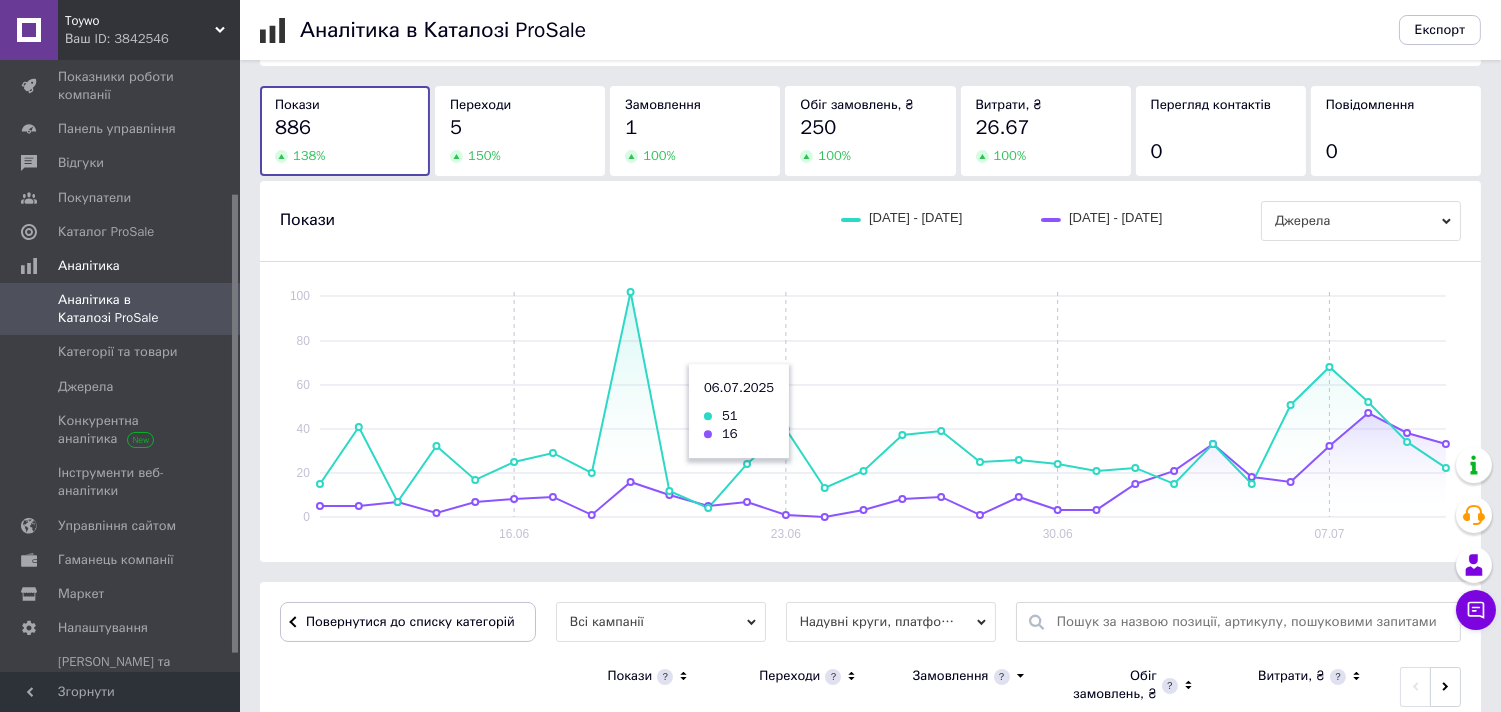 scroll, scrollTop: 96, scrollLeft: 0, axis: vertical 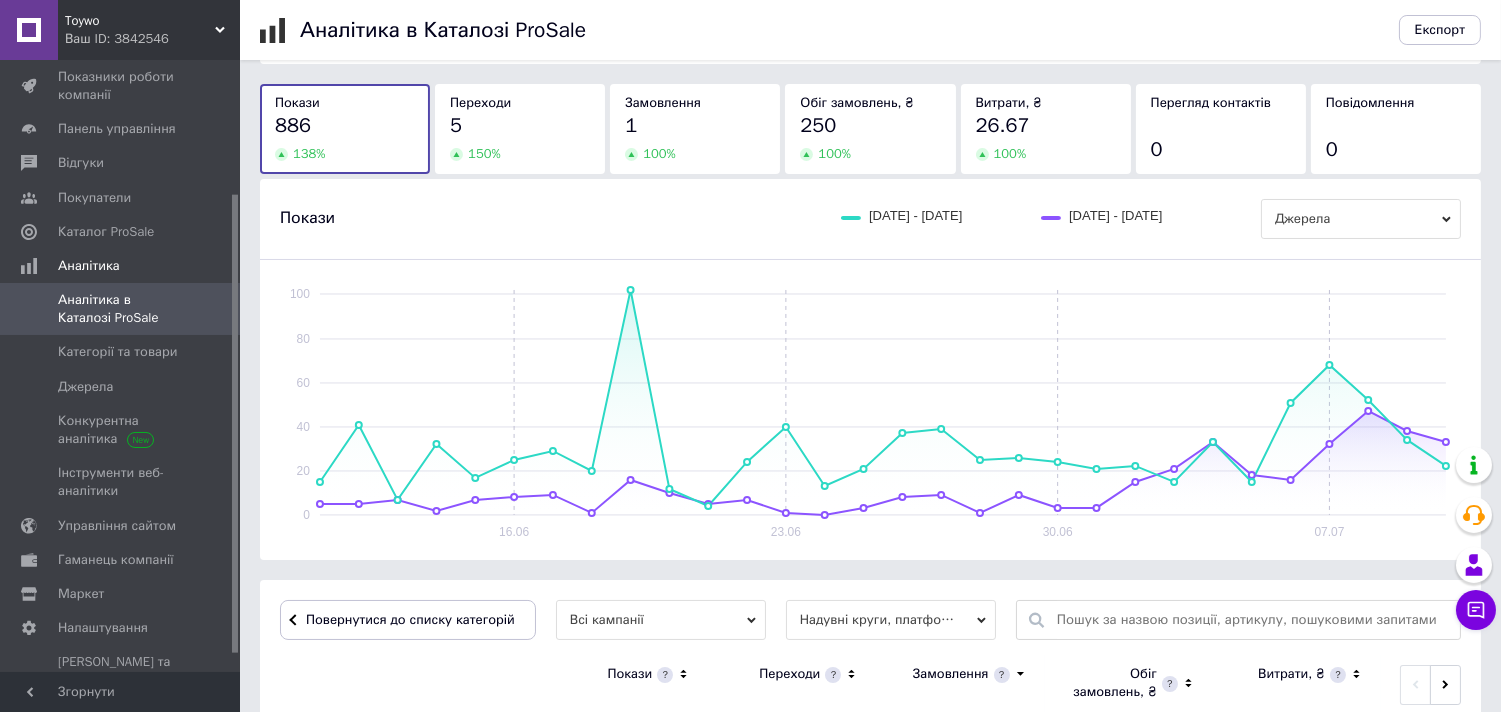click on "Аналітика в Каталозі ProSale" at bounding box center (121, 309) 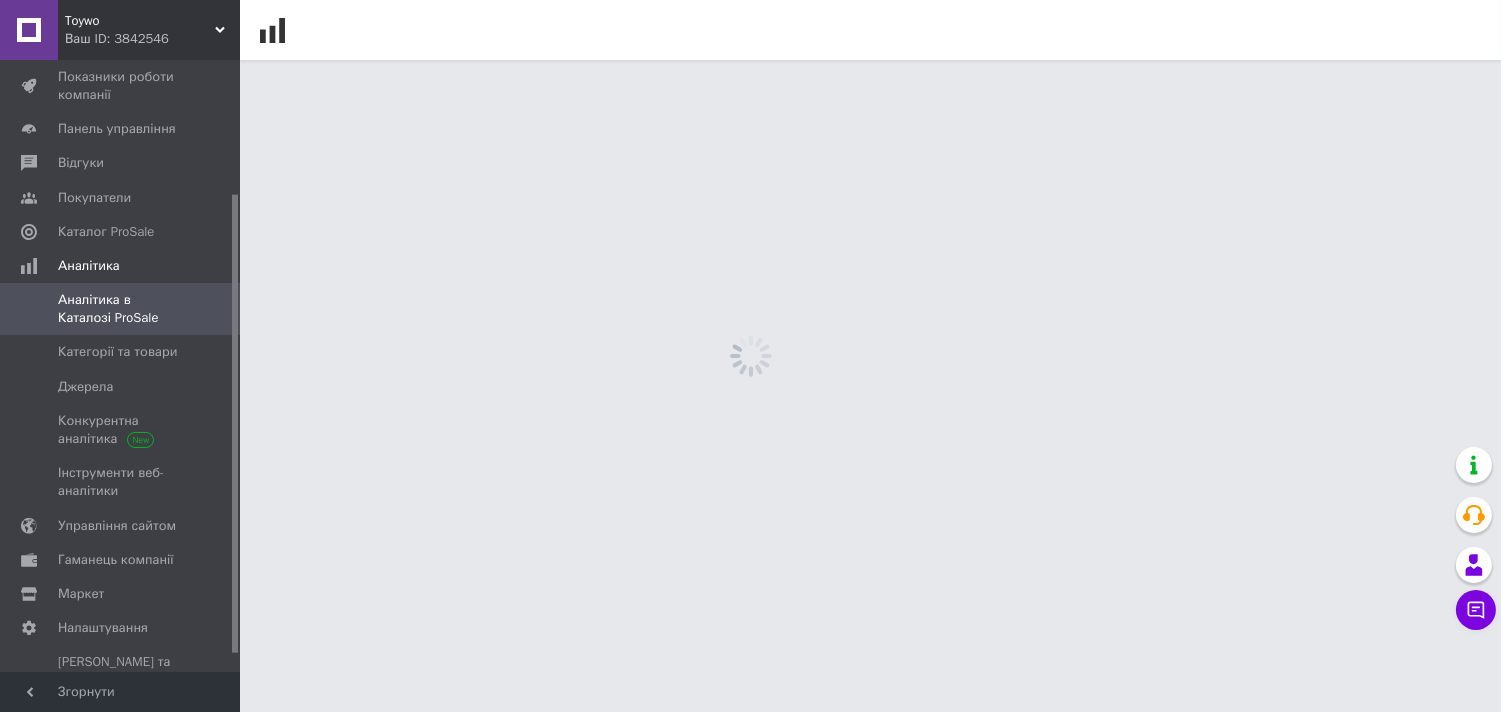 click on "Аналітика в Каталозі ProSale" at bounding box center (121, 309) 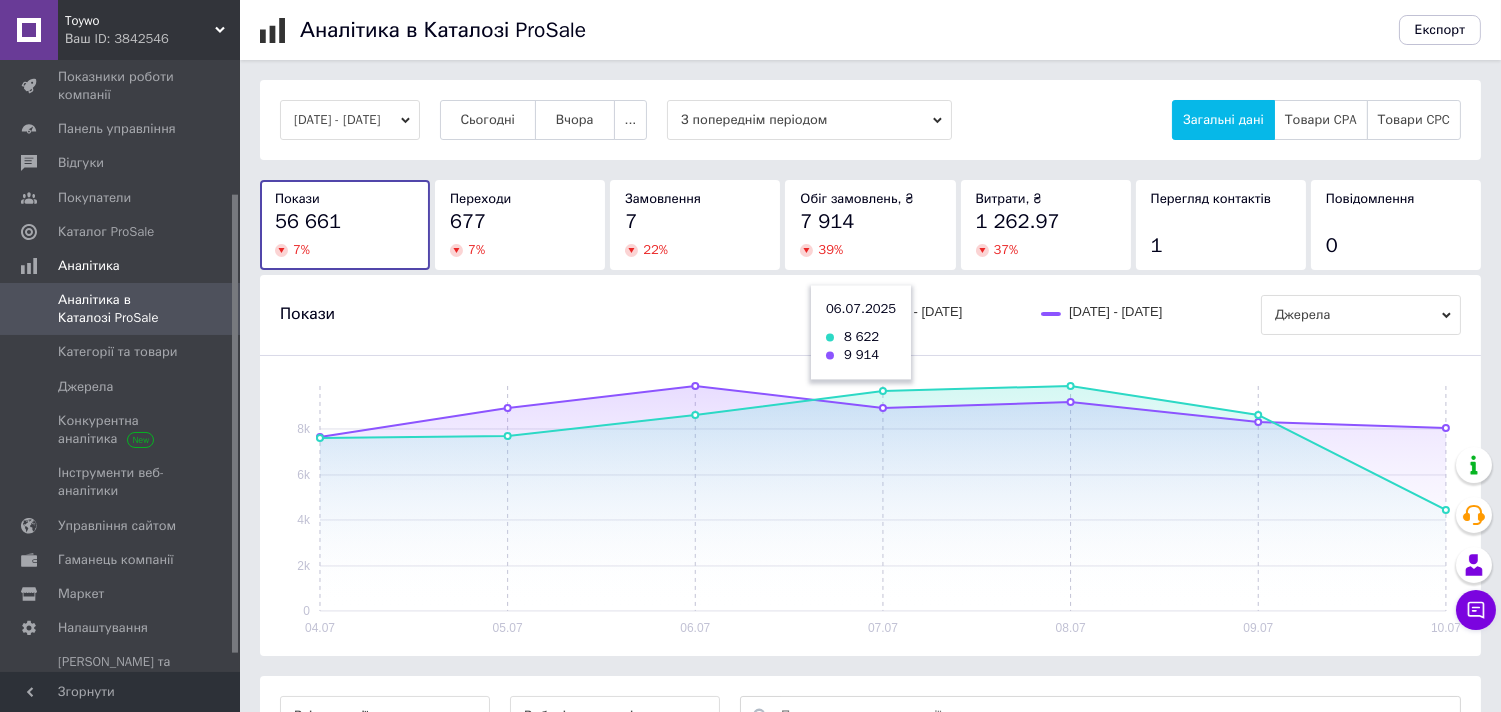 scroll, scrollTop: 225, scrollLeft: 0, axis: vertical 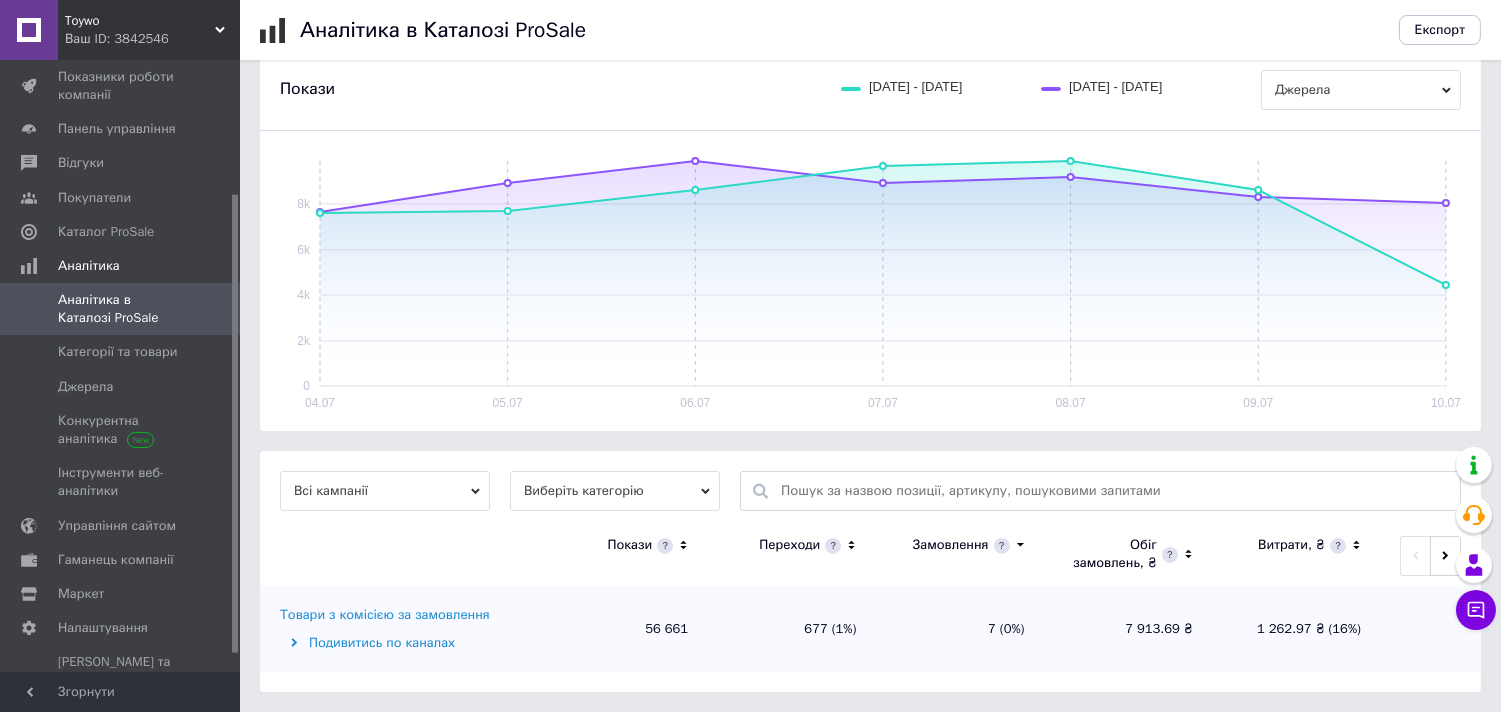 click on "Виберіть категорію" at bounding box center [615, 491] 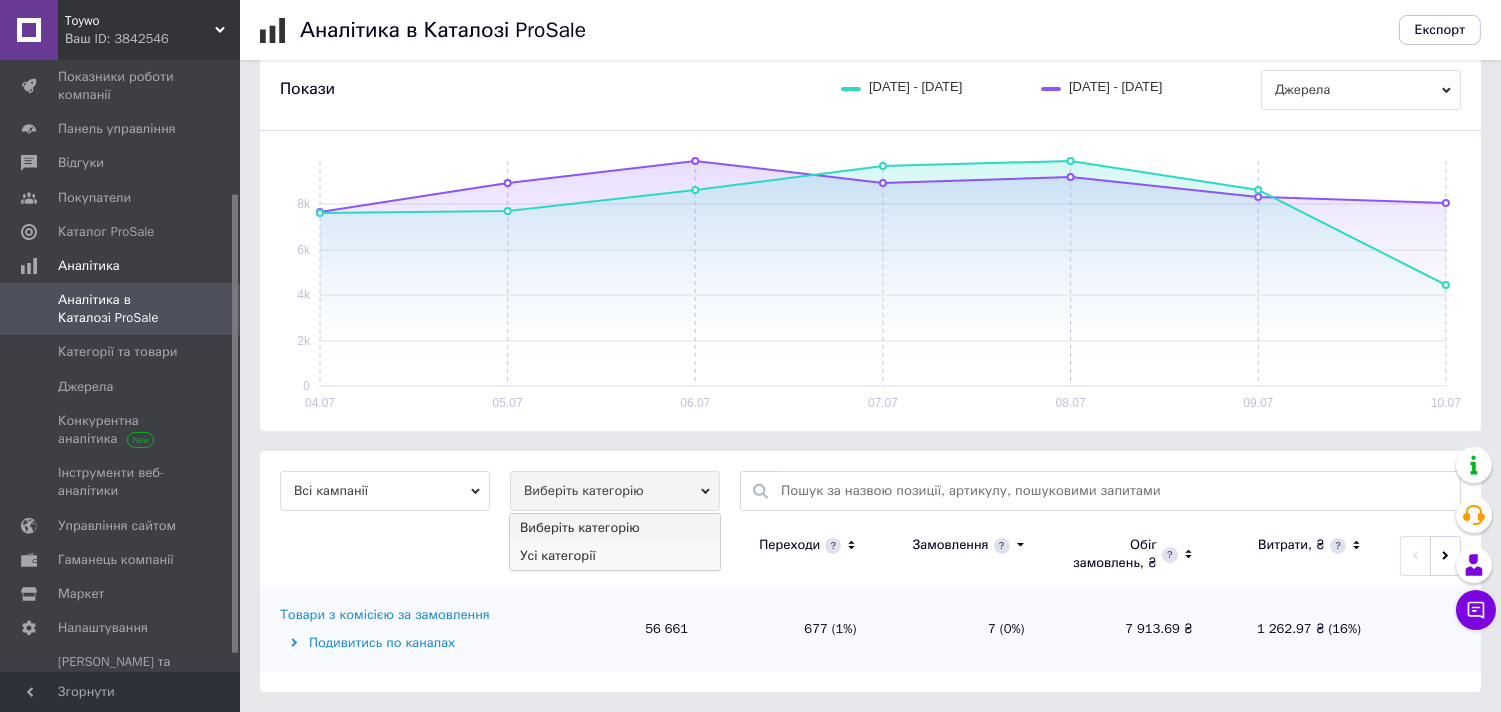 click on "Усі категорії" at bounding box center [615, 556] 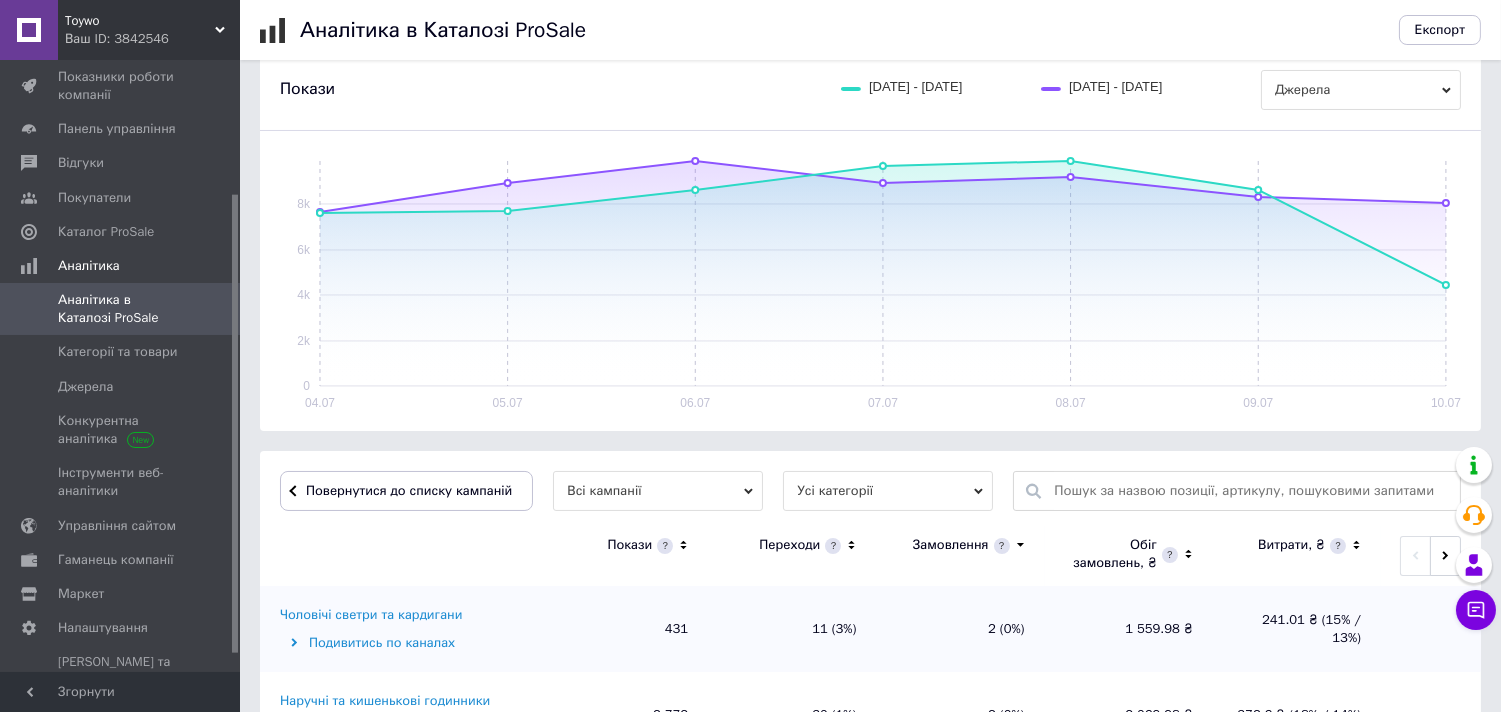 scroll, scrollTop: 602, scrollLeft: 0, axis: vertical 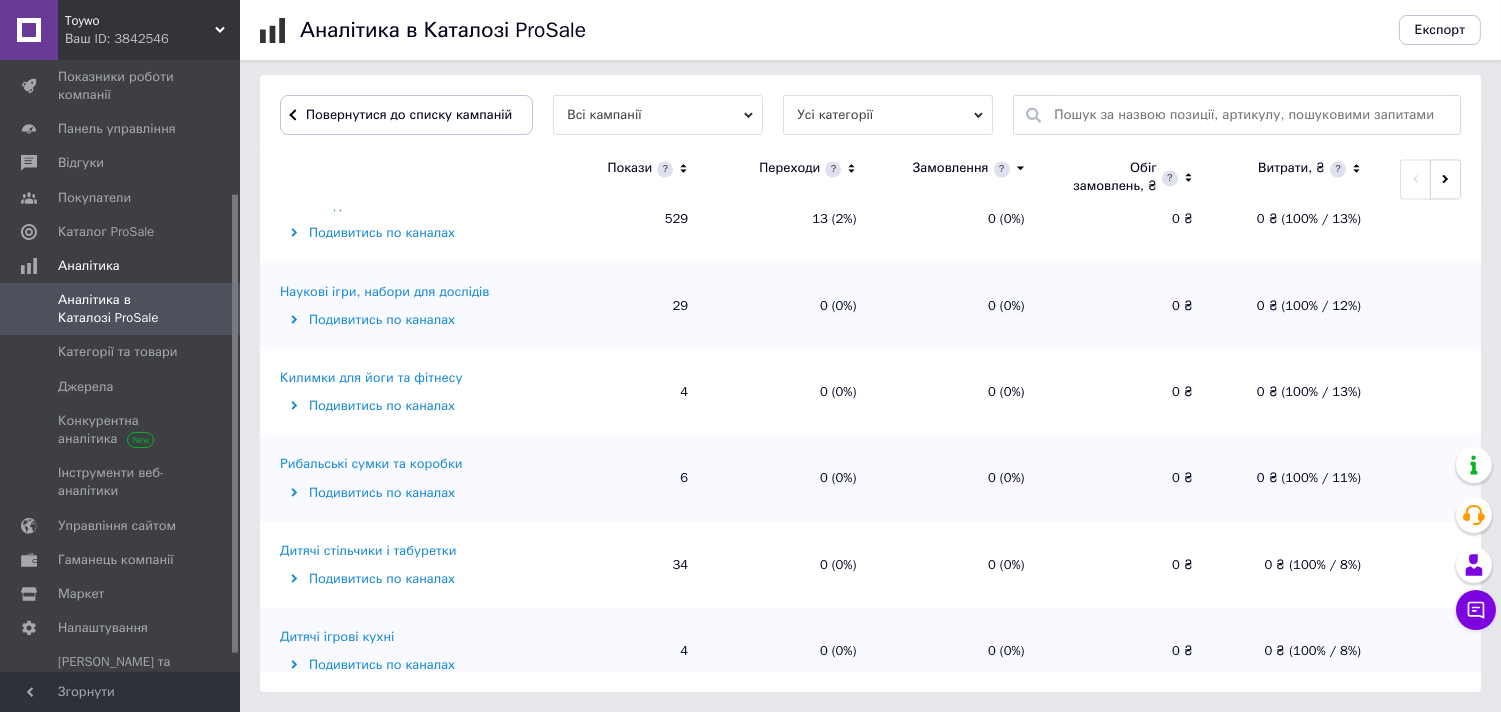 click on "Дитячі стільчики і табуретки" at bounding box center (368, 551) 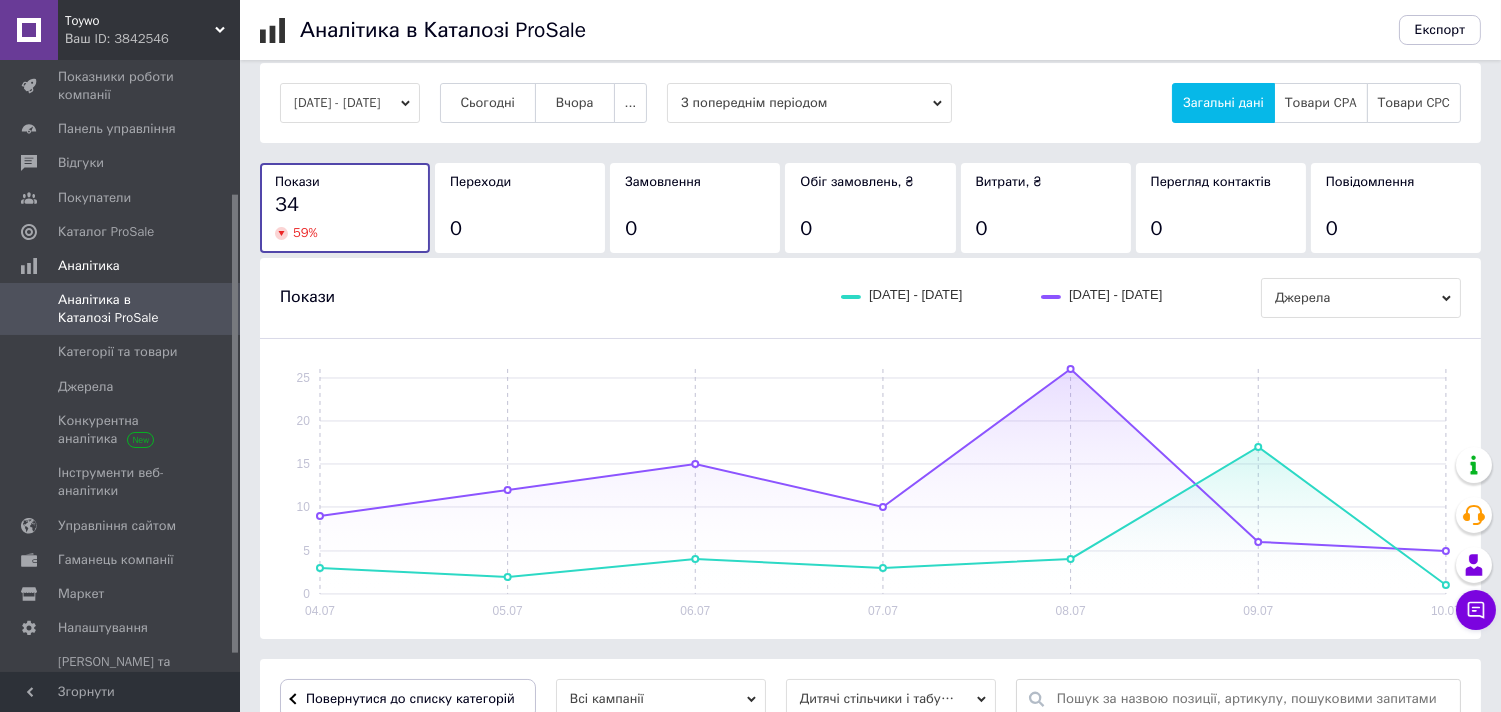 scroll, scrollTop: 0, scrollLeft: 0, axis: both 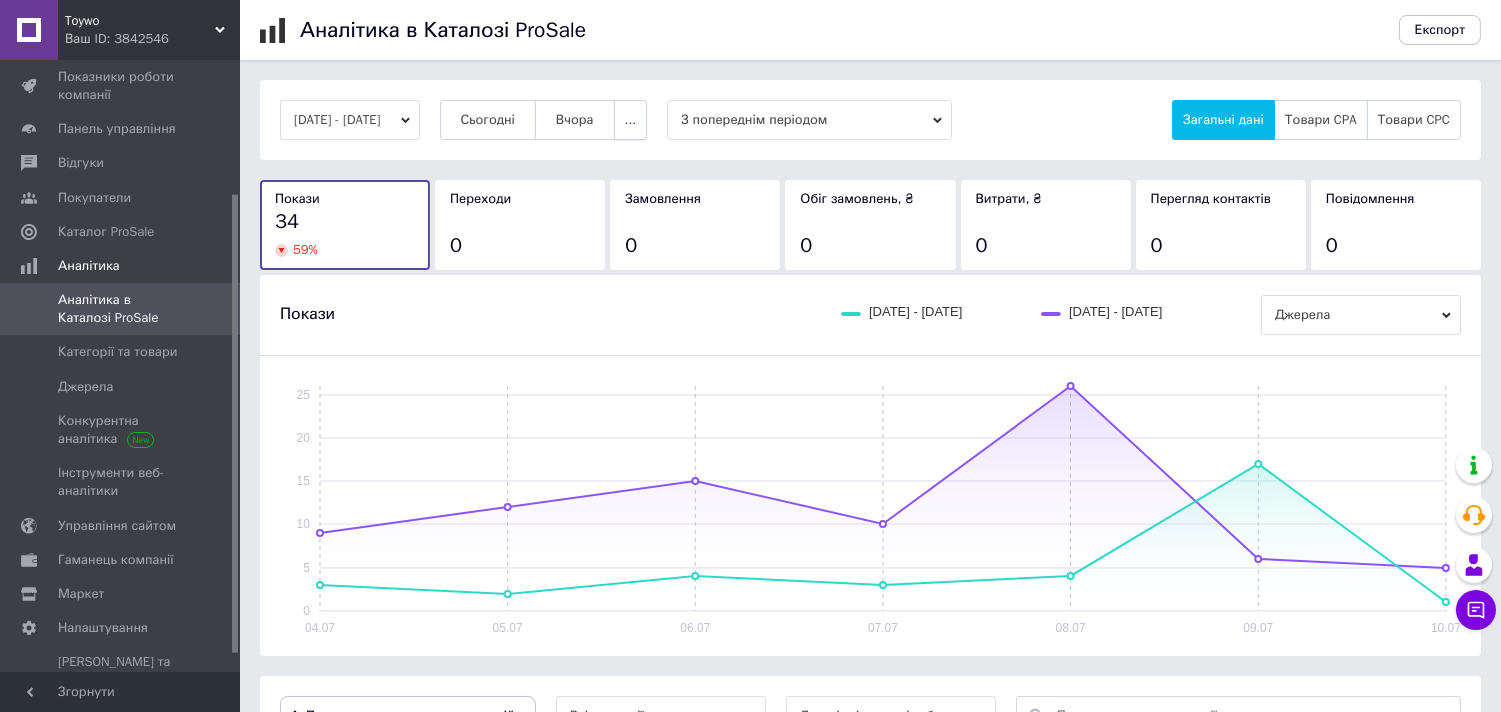 click on "..." at bounding box center (631, 120) 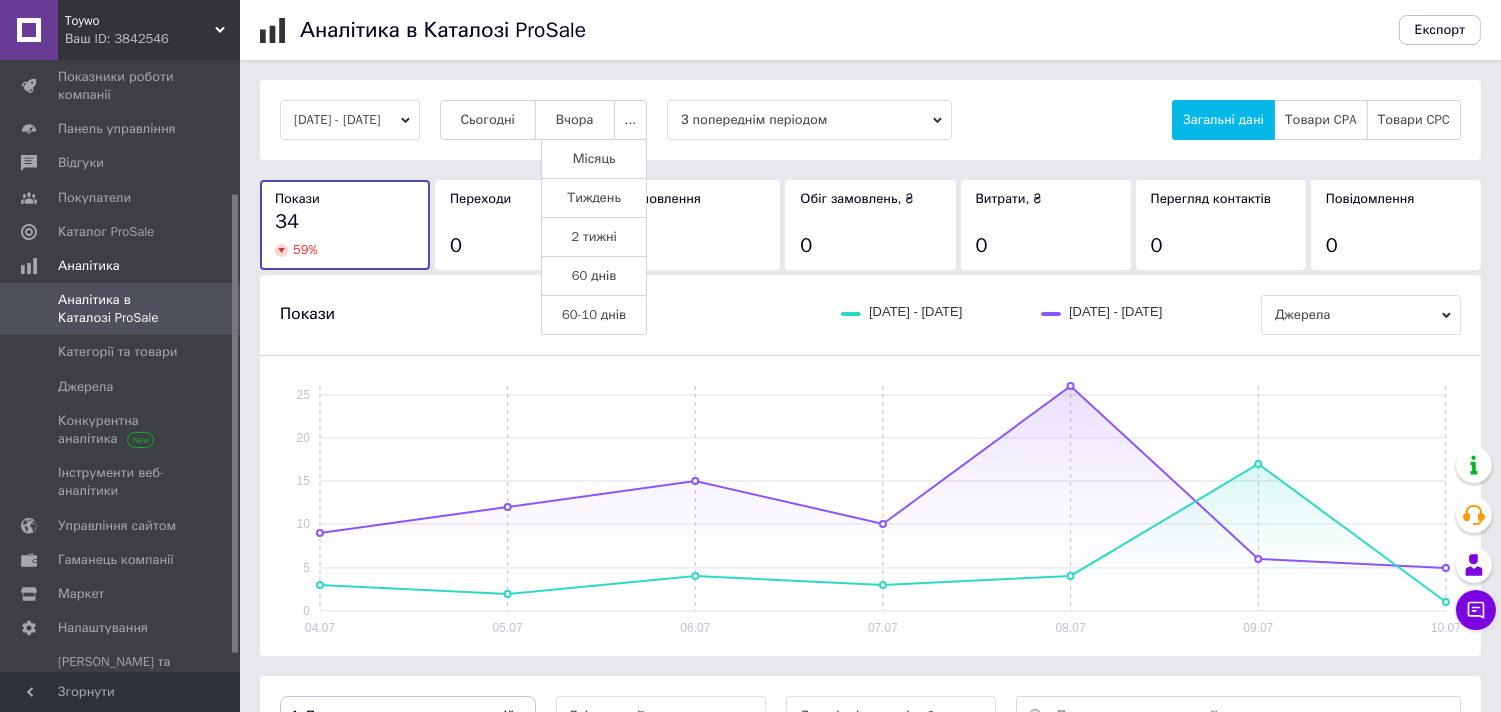 click on "Місяць" at bounding box center [594, 159] 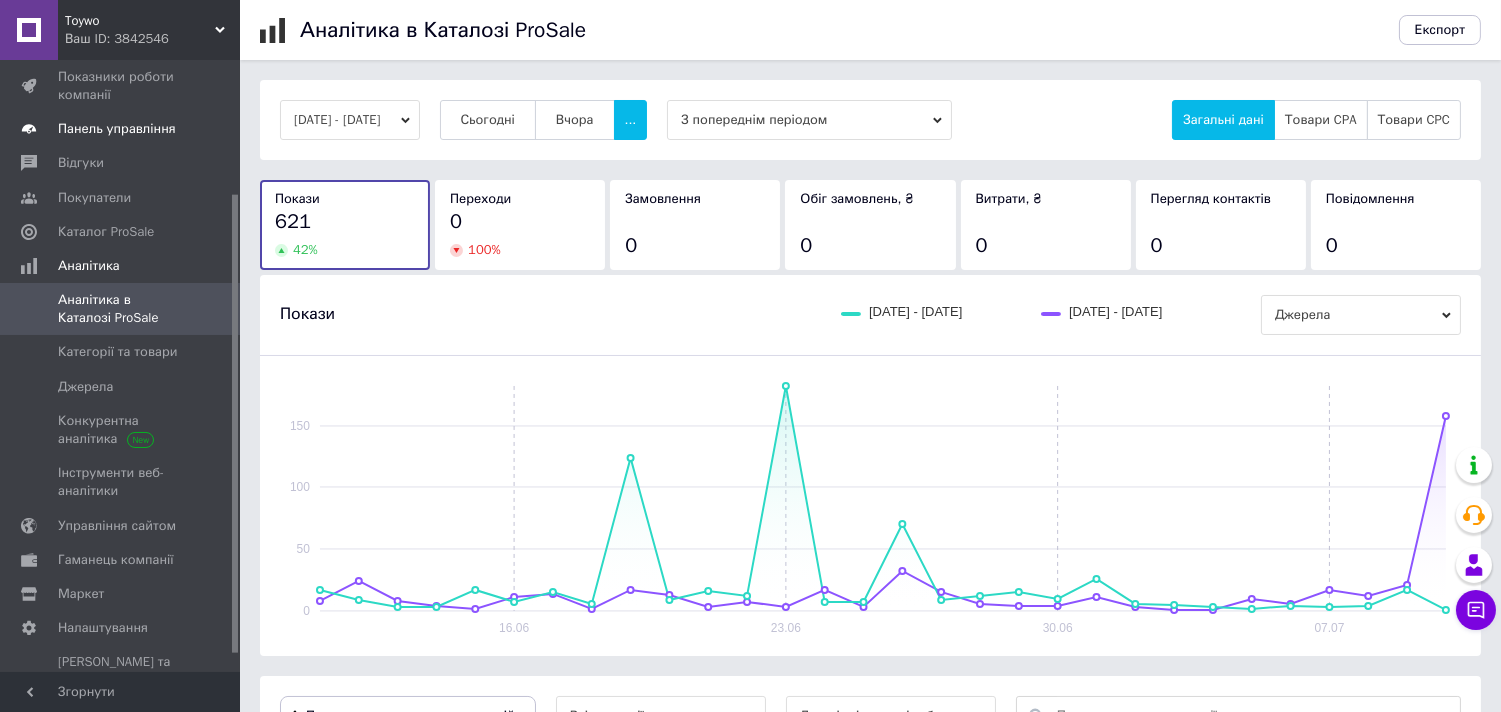 scroll, scrollTop: 85, scrollLeft: 0, axis: vertical 